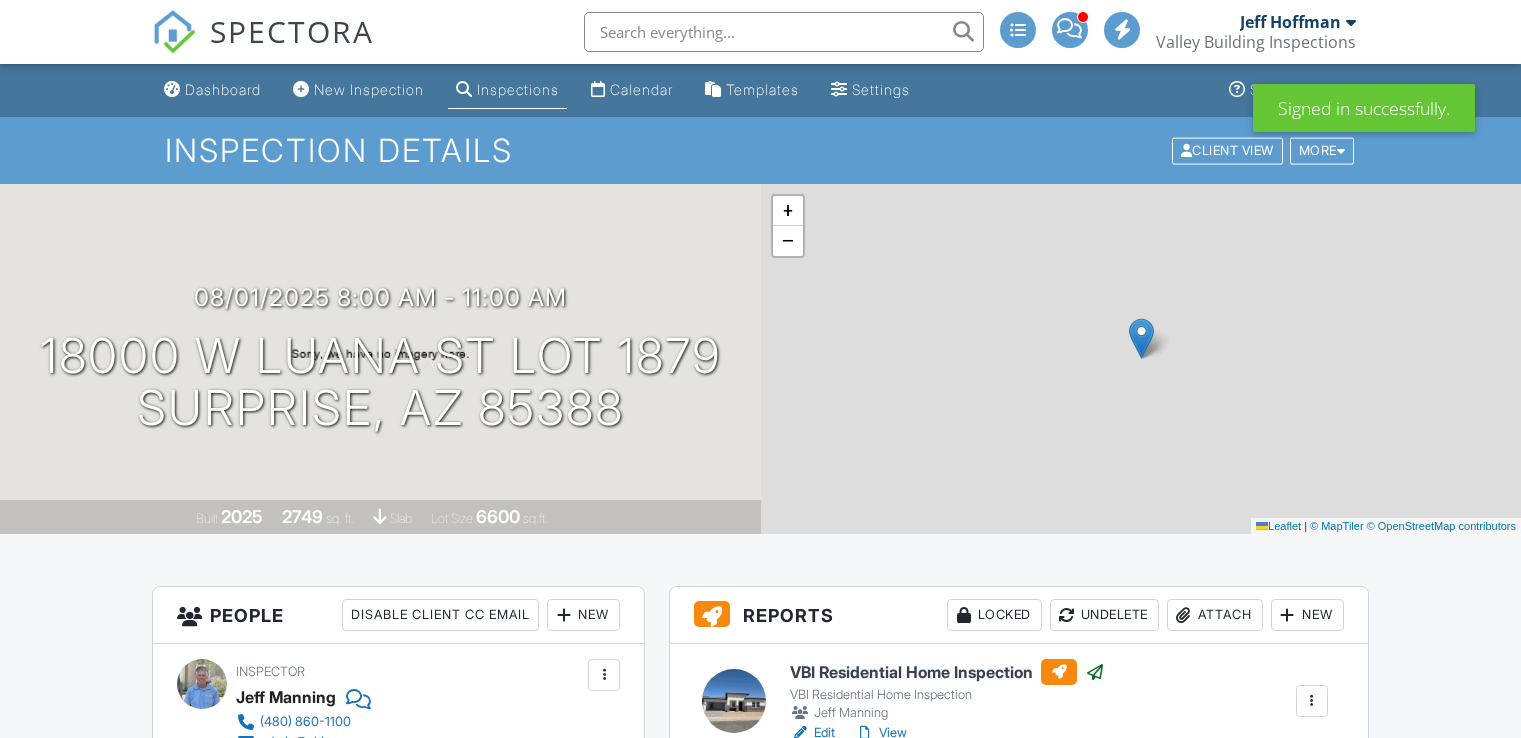 scroll, scrollTop: 408, scrollLeft: 0, axis: vertical 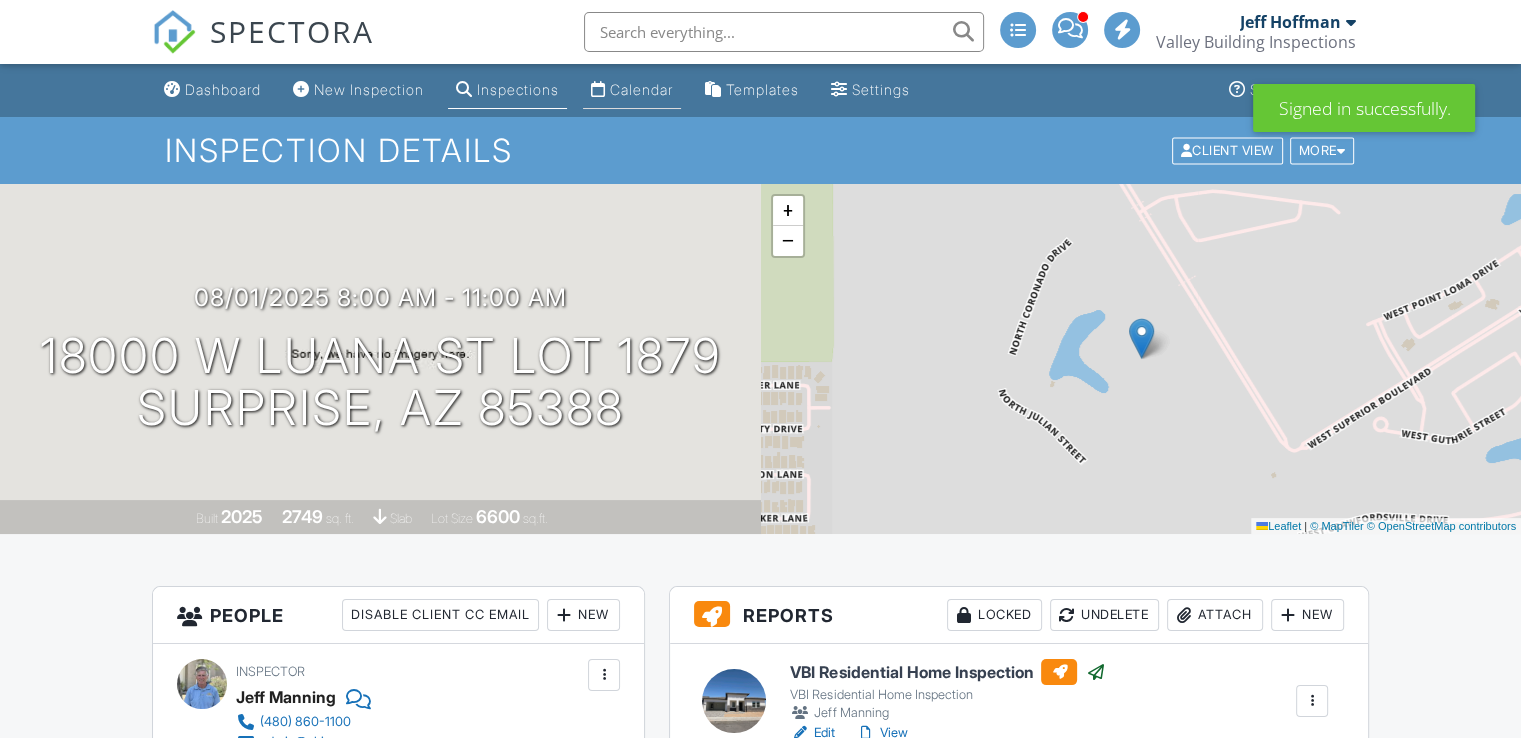 click on "Calendar" at bounding box center (641, 89) 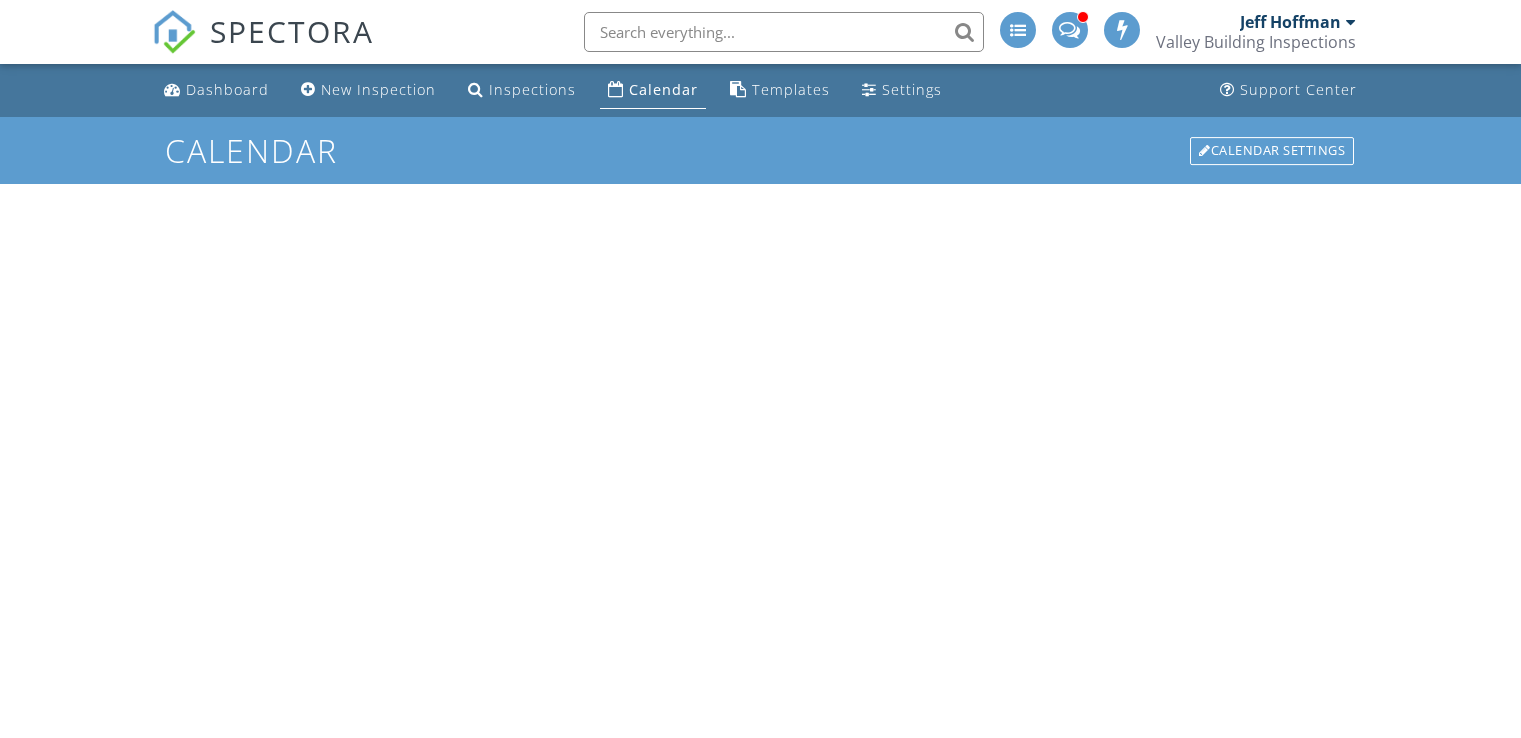 scroll, scrollTop: 0, scrollLeft: 0, axis: both 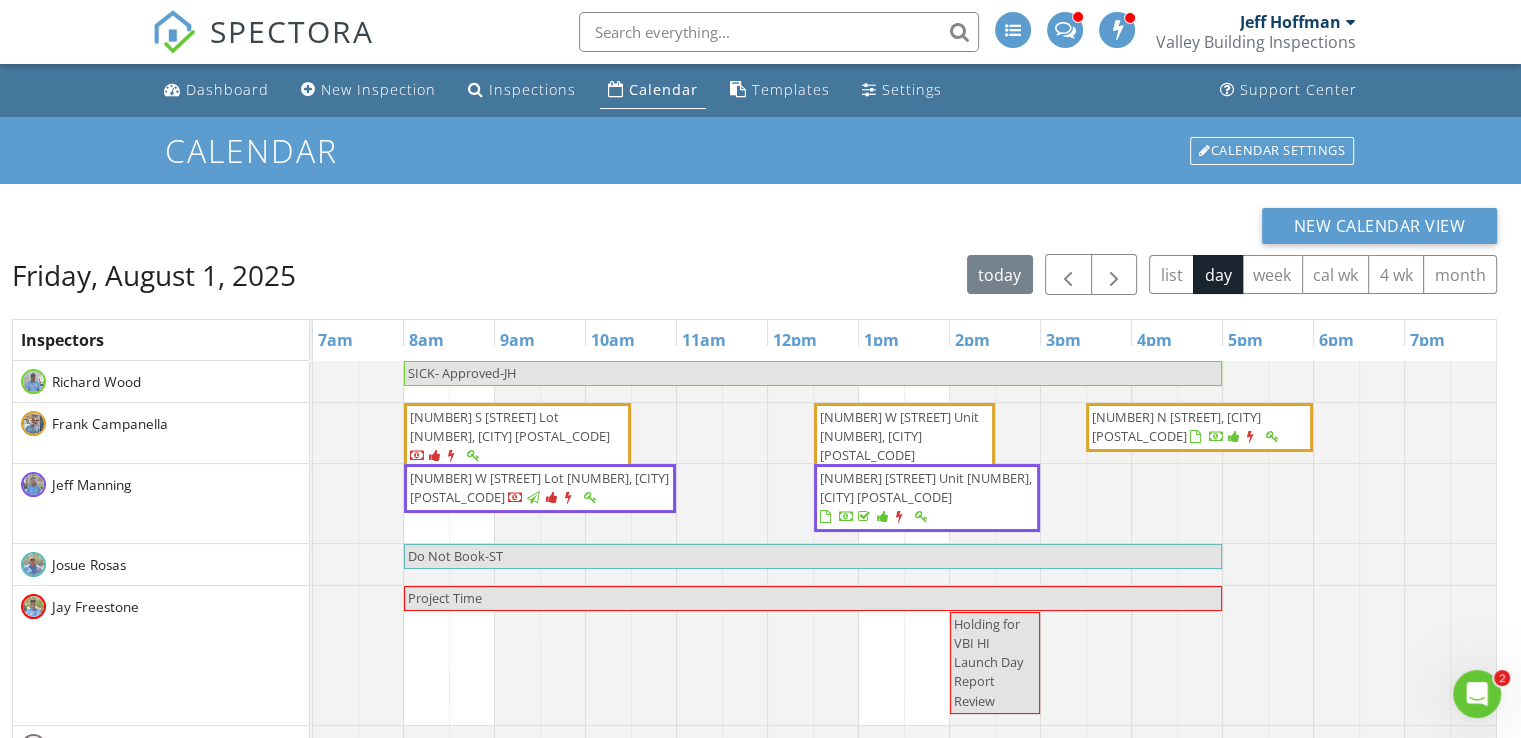 click on "New Calendar View       Friday, August 1, 2025 today list day week cal wk 4 wk month Inspectors 7am 8am 9am 10am 11am 12pm 1pm 2pm 3pm 4pm 5pm 6pm 7pm Richard Wood Frank Campanella Jeff Manning Josue Rosas Jay Freestone Jake Staron Jeff Hoffman
SICK- Approved-JH
4230 S Parkcrest St Lot 1, Gilbert 85297
17 W Vernon Ave Unit 420, Phoenix 85003
14235 N 26th Dr, Phoenix 85023" at bounding box center (754, 600) 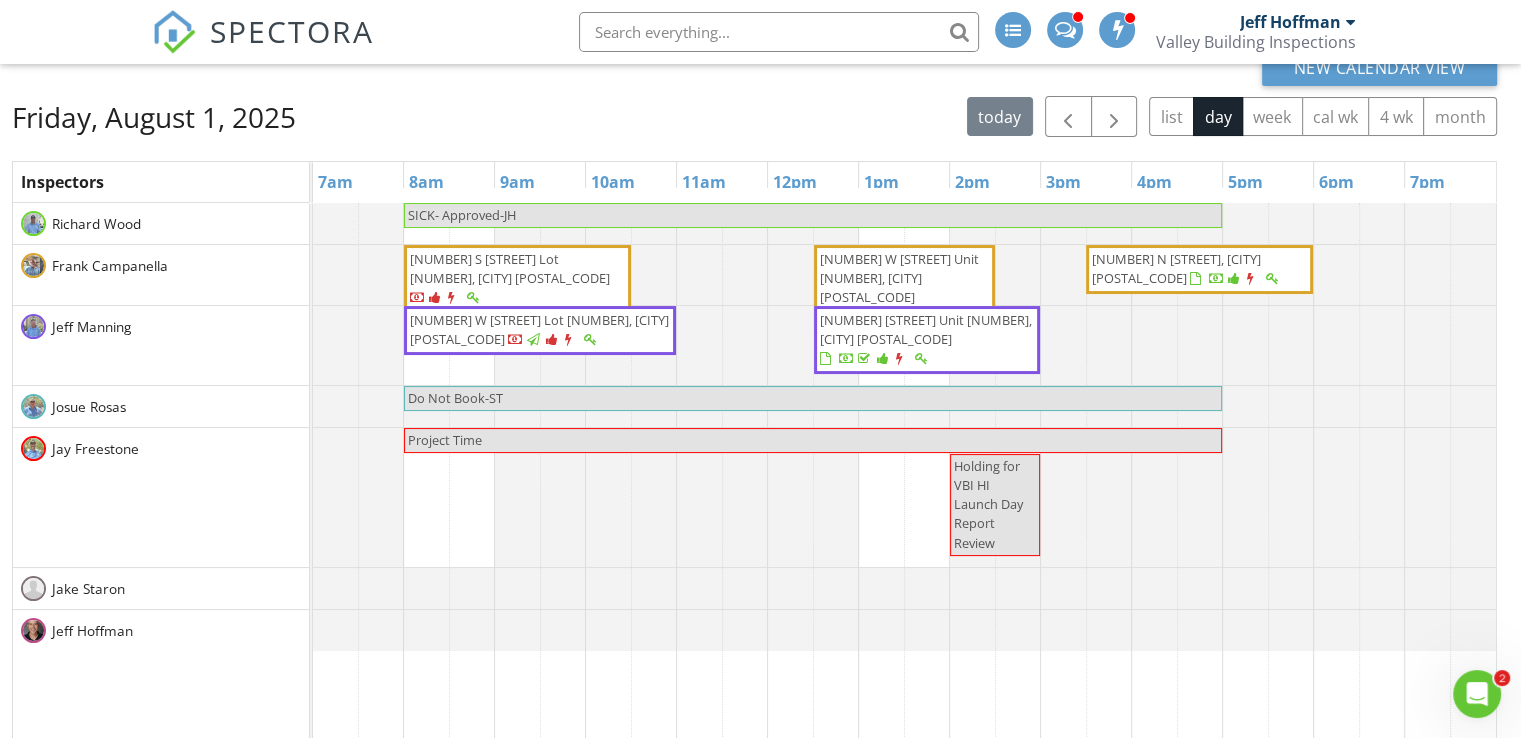 scroll, scrollTop: 160, scrollLeft: 0, axis: vertical 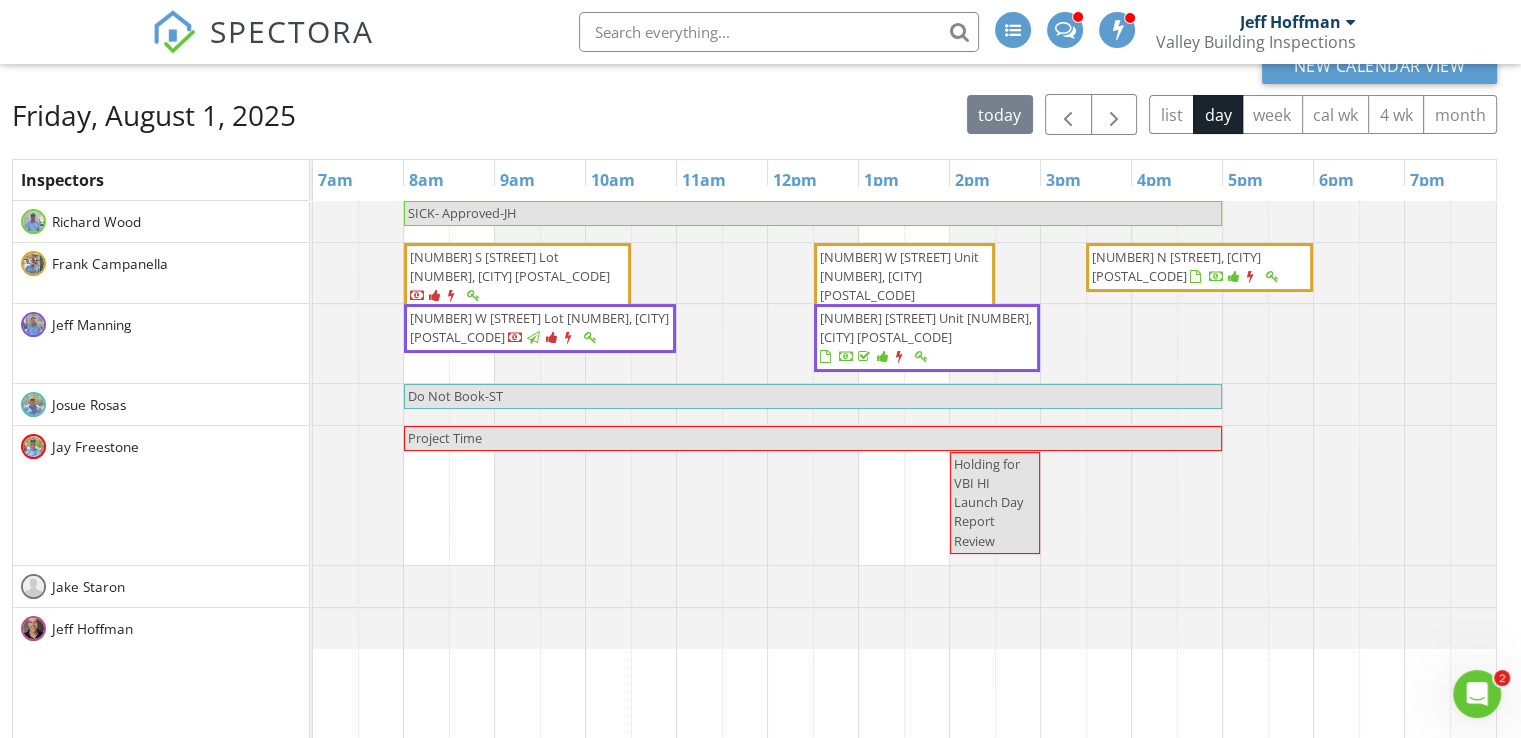 click on "4230 S Parkcrest St Lot 1, Gilbert 85297" at bounding box center [517, 277] 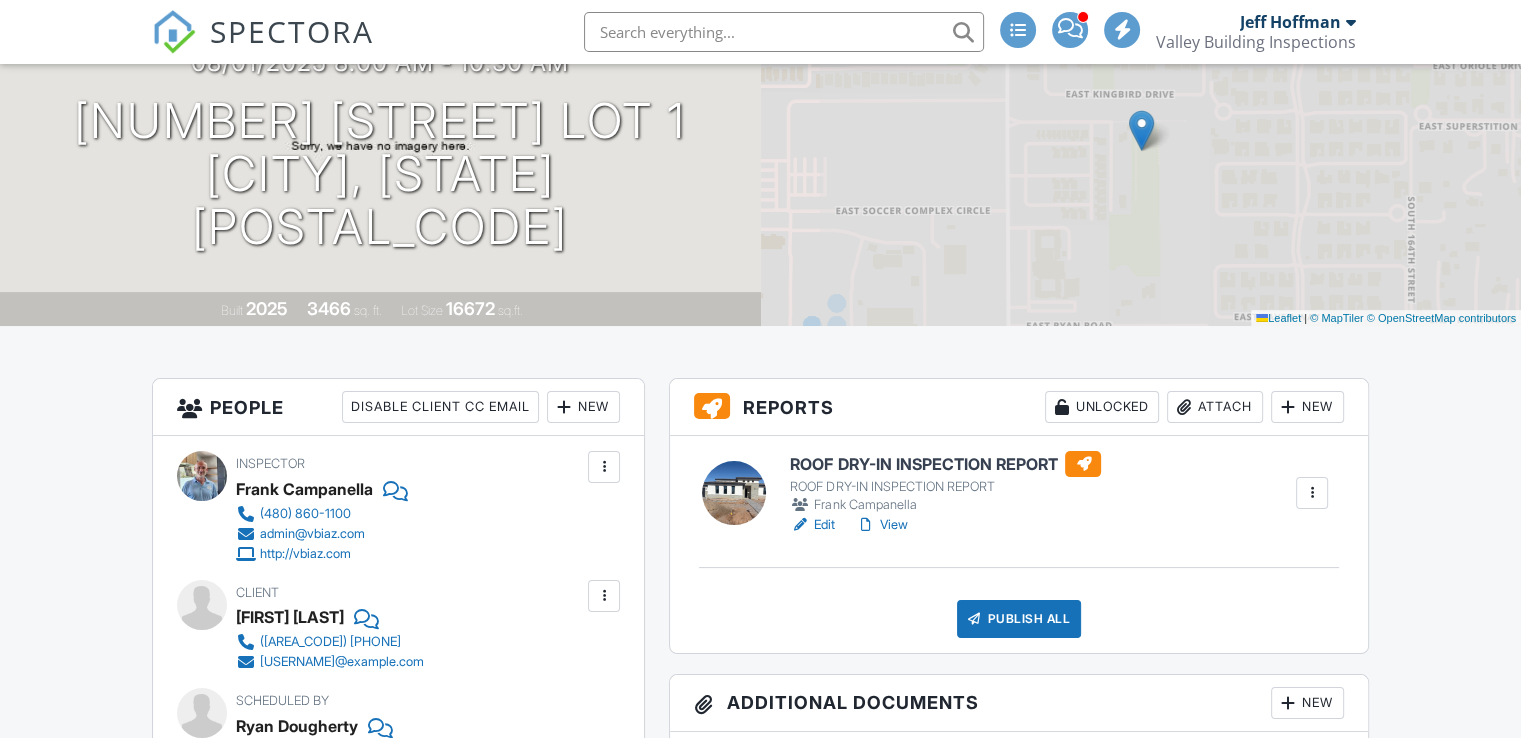 scroll, scrollTop: 208, scrollLeft: 0, axis: vertical 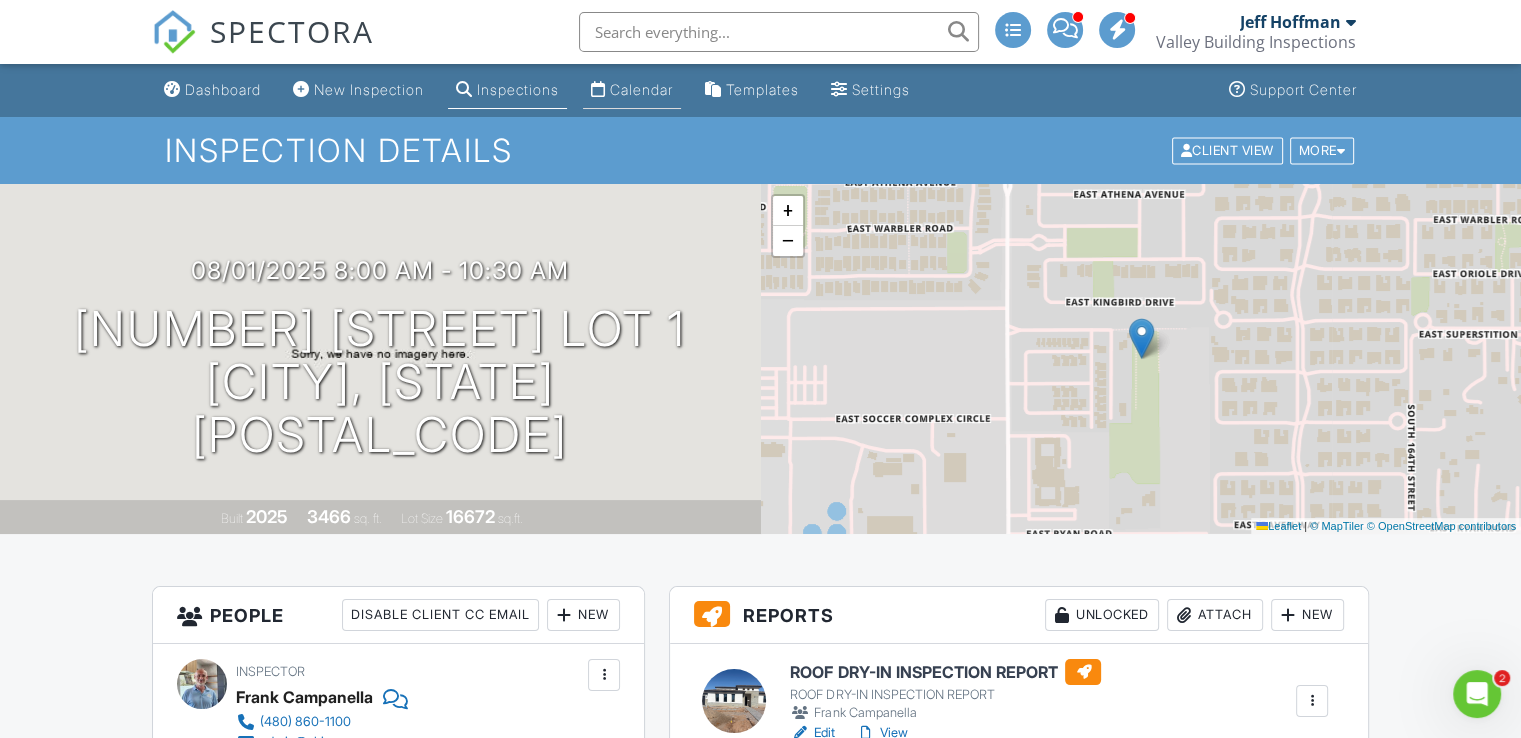 click on "Calendar" at bounding box center (641, 89) 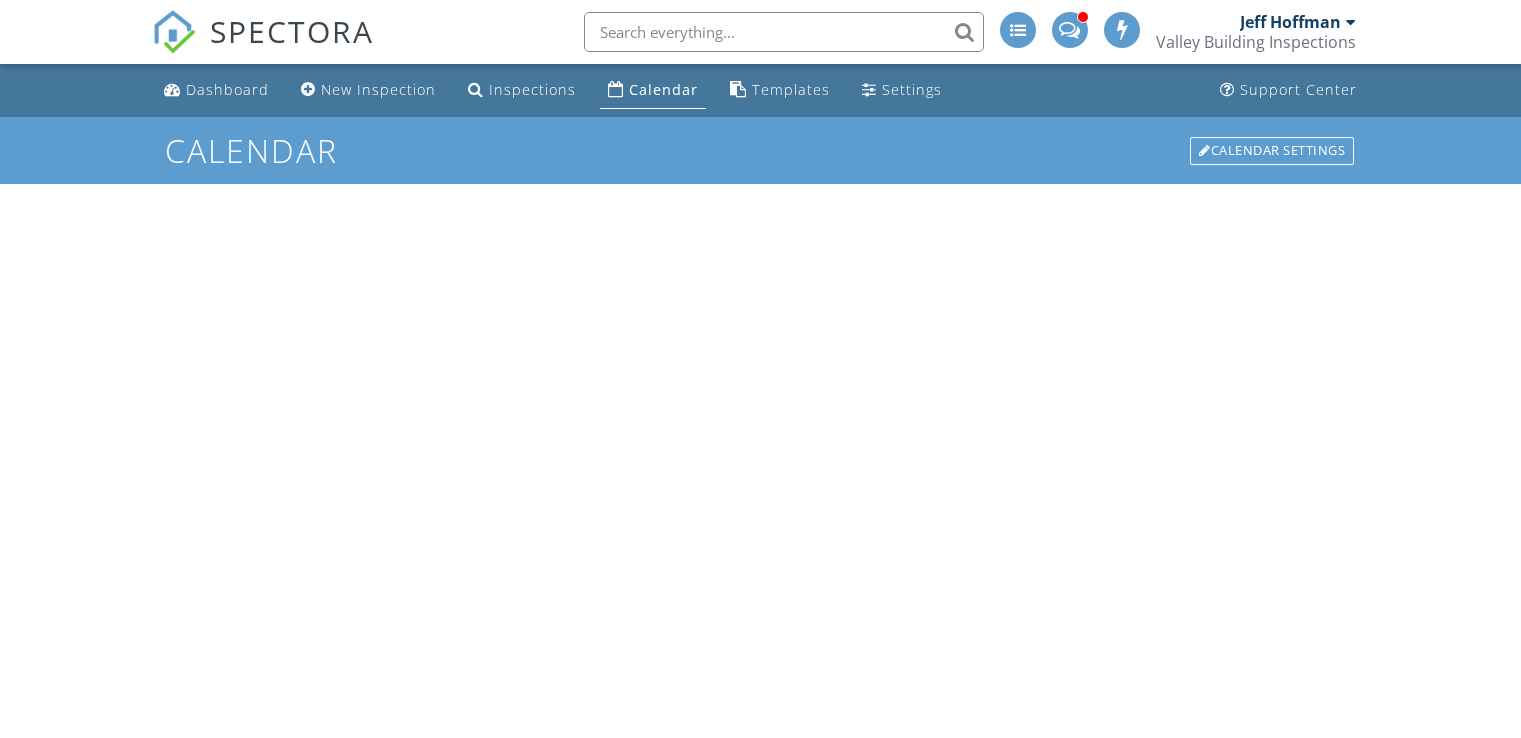 scroll, scrollTop: 0, scrollLeft: 0, axis: both 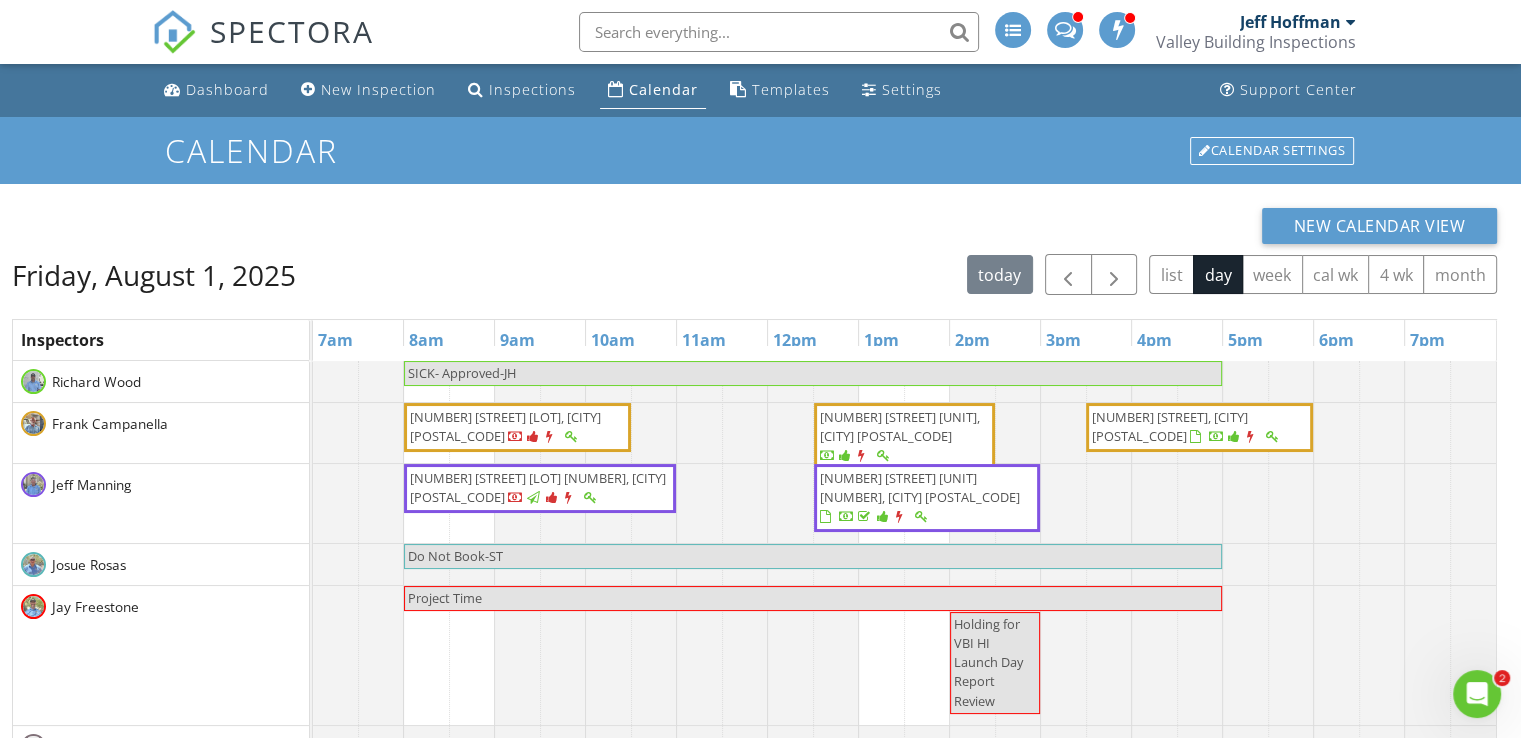 click on "17 W Vernon Ave Unit 420, Phoenix 85003" at bounding box center [900, 426] 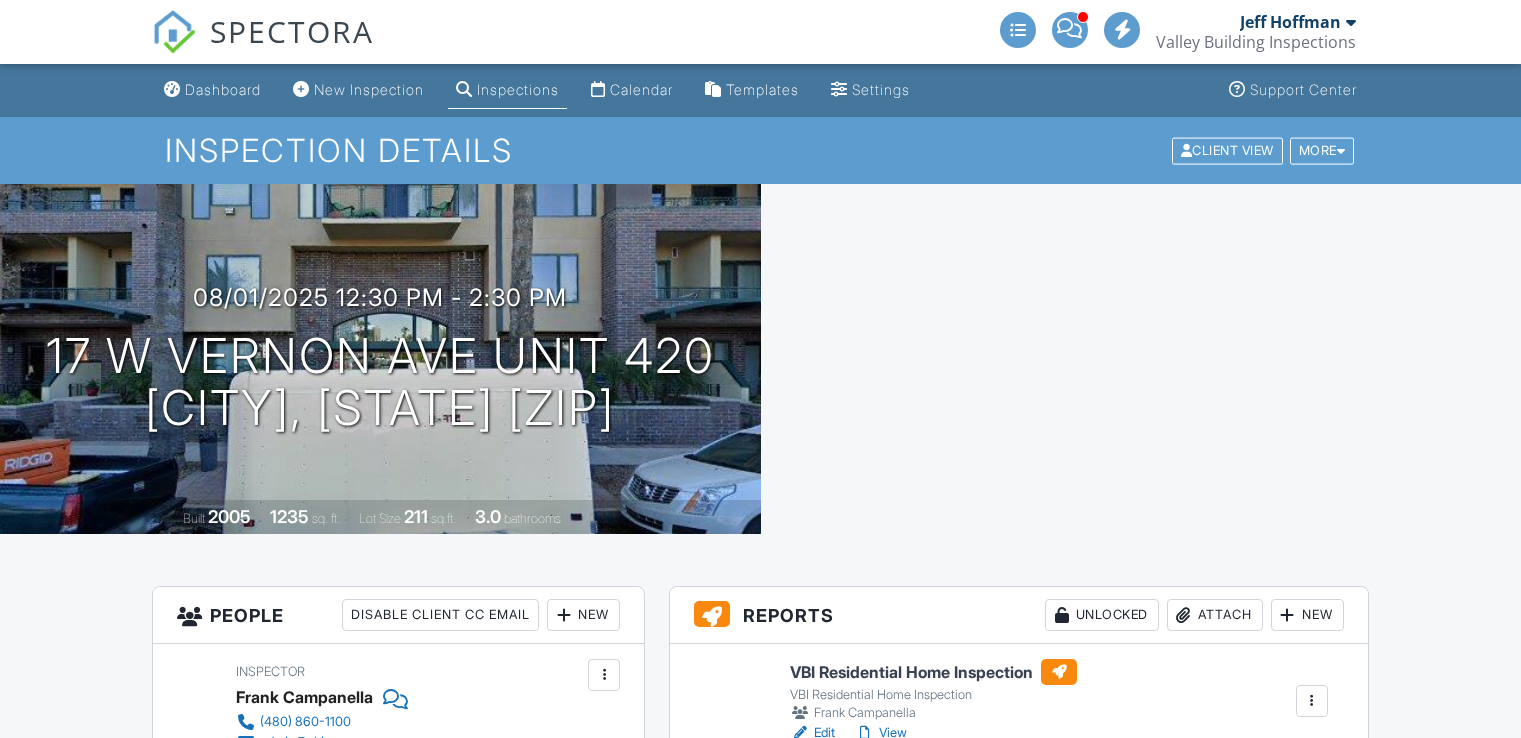 scroll, scrollTop: 0, scrollLeft: 0, axis: both 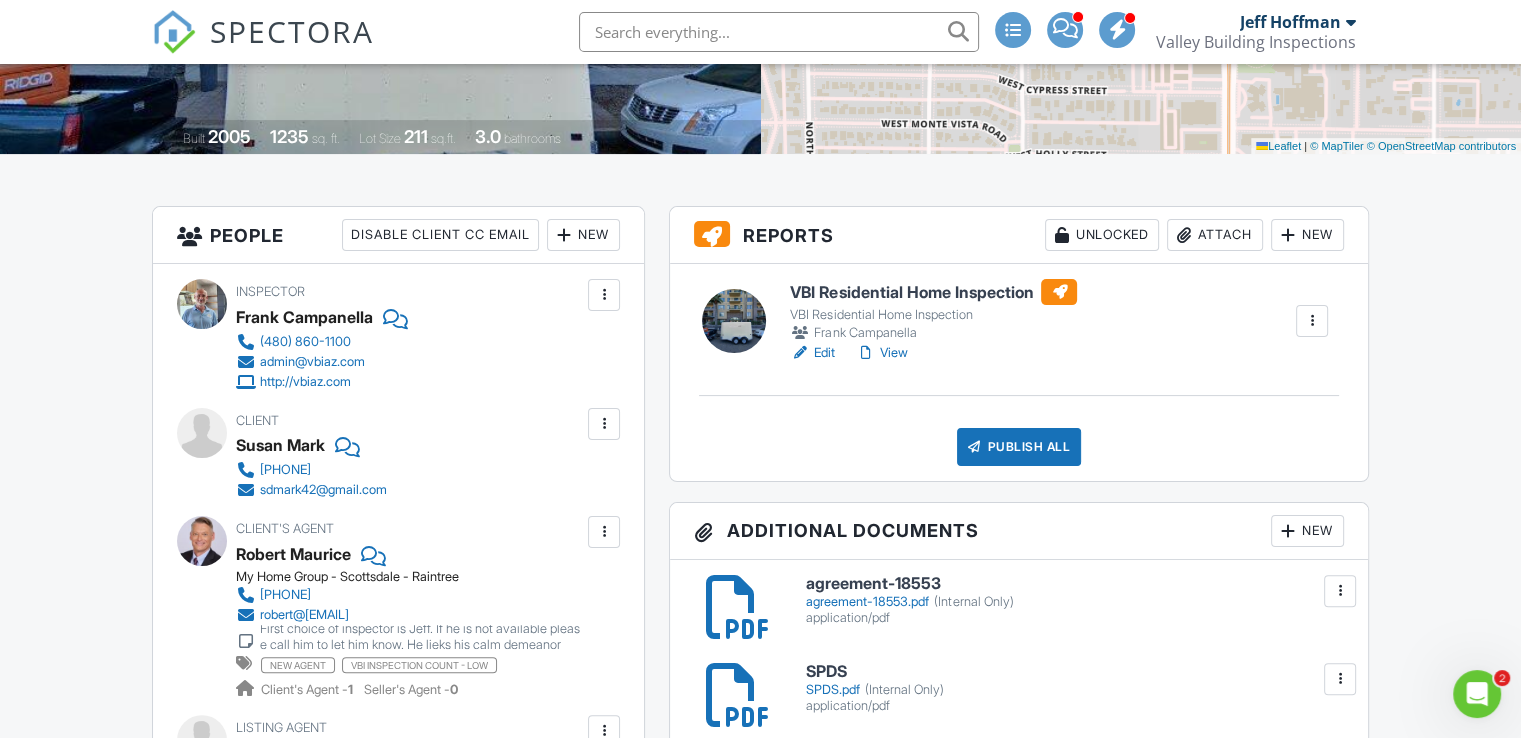 click on "View" at bounding box center [881, 353] 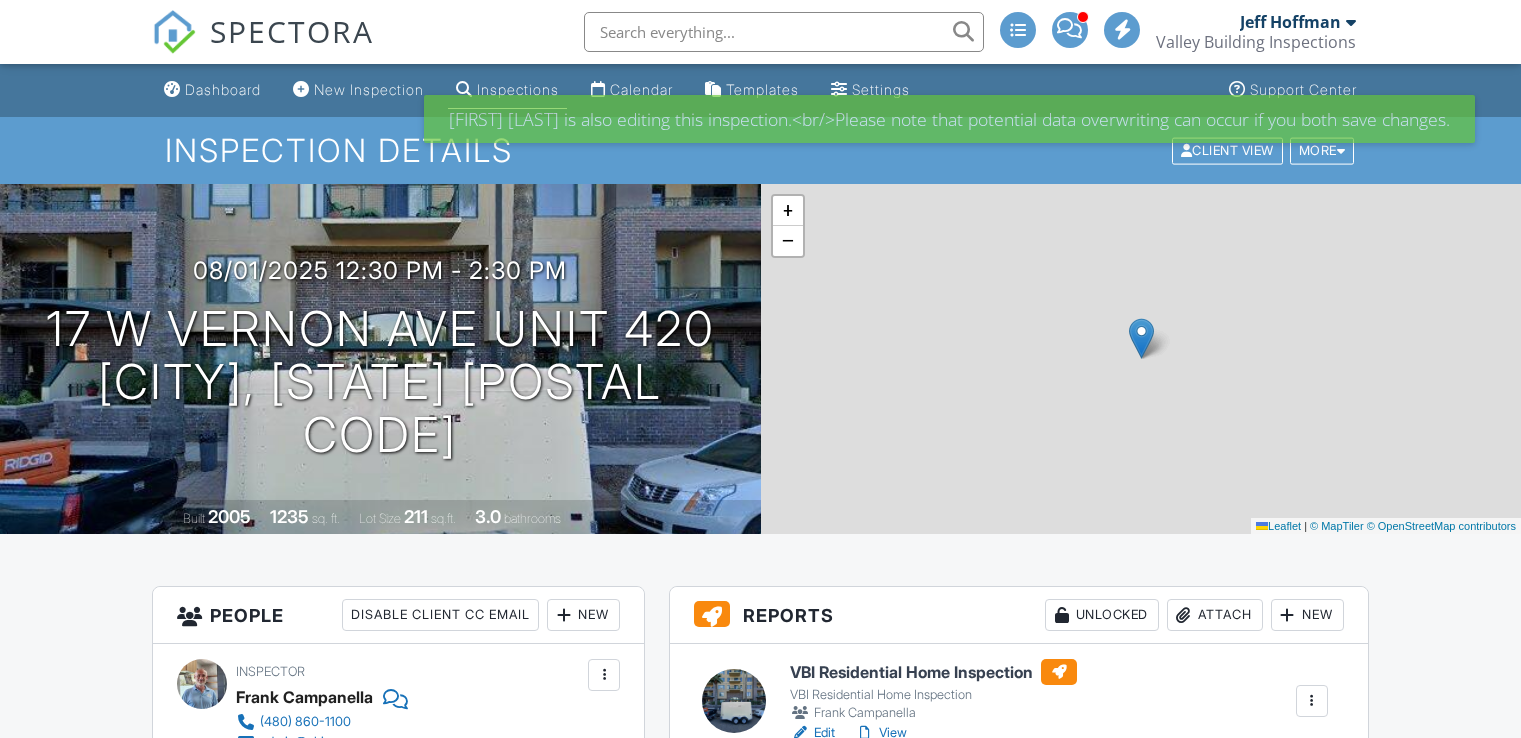 scroll, scrollTop: 0, scrollLeft: 0, axis: both 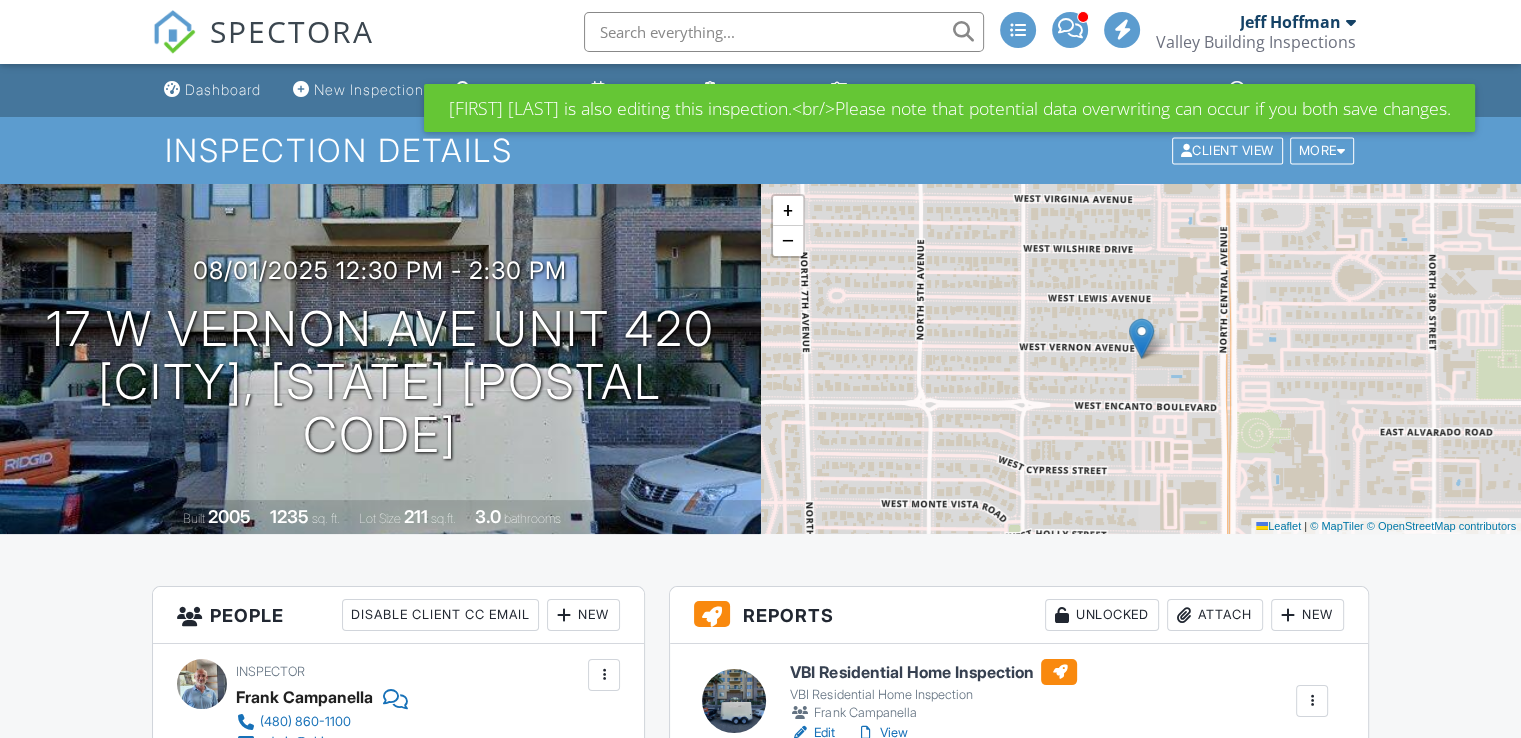 click on "Valley Building Inspections" at bounding box center (1256, 42) 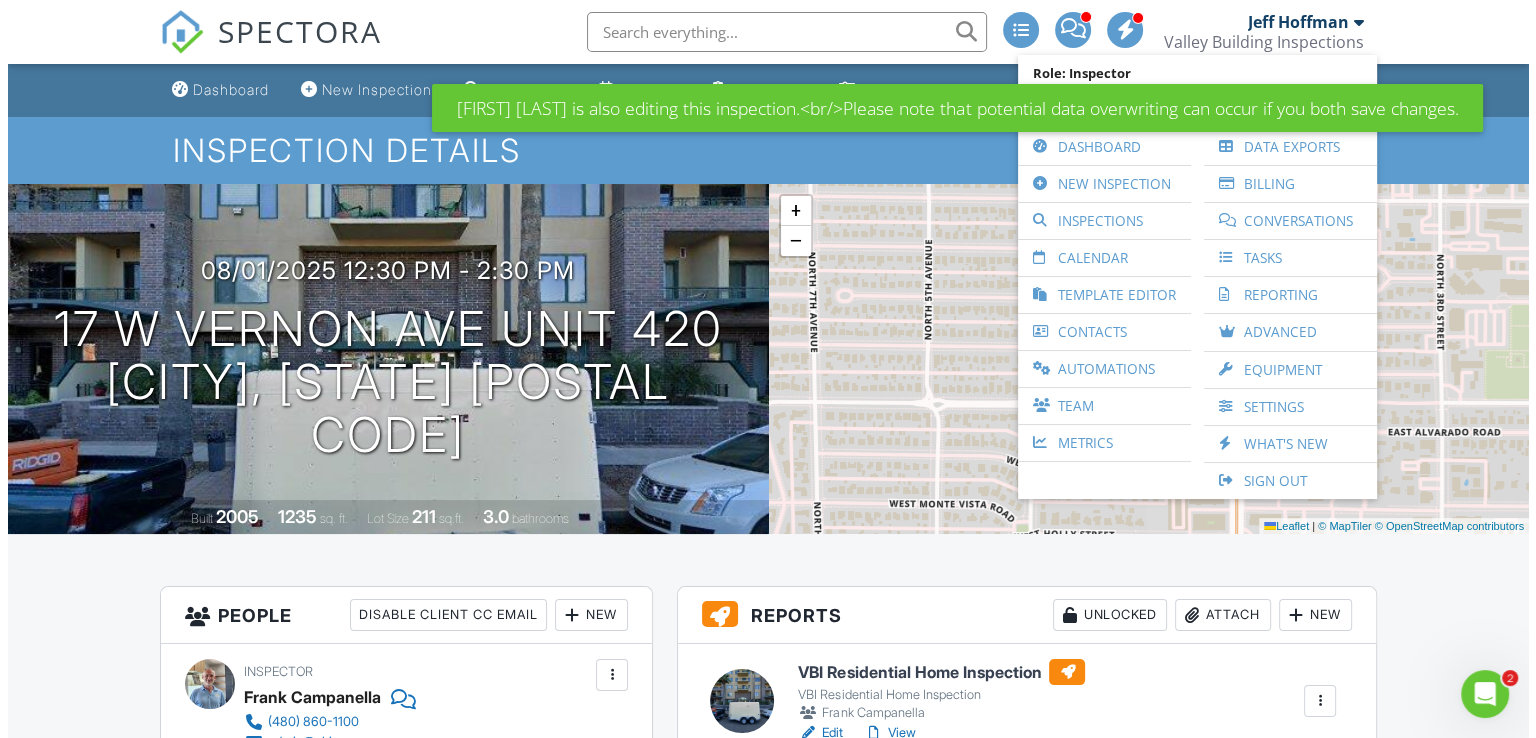 scroll, scrollTop: 0, scrollLeft: 0, axis: both 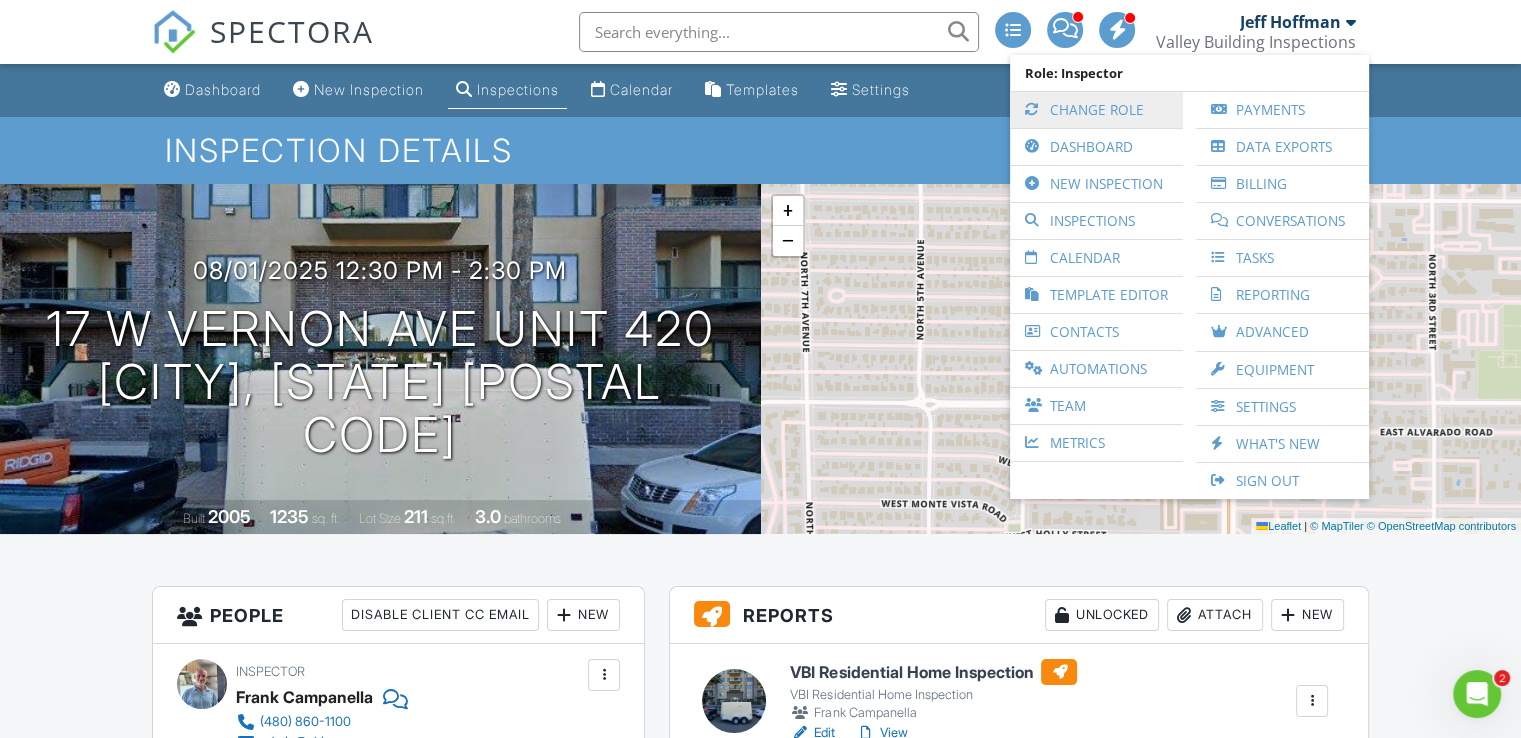 click on "Change Role" at bounding box center [1096, 110] 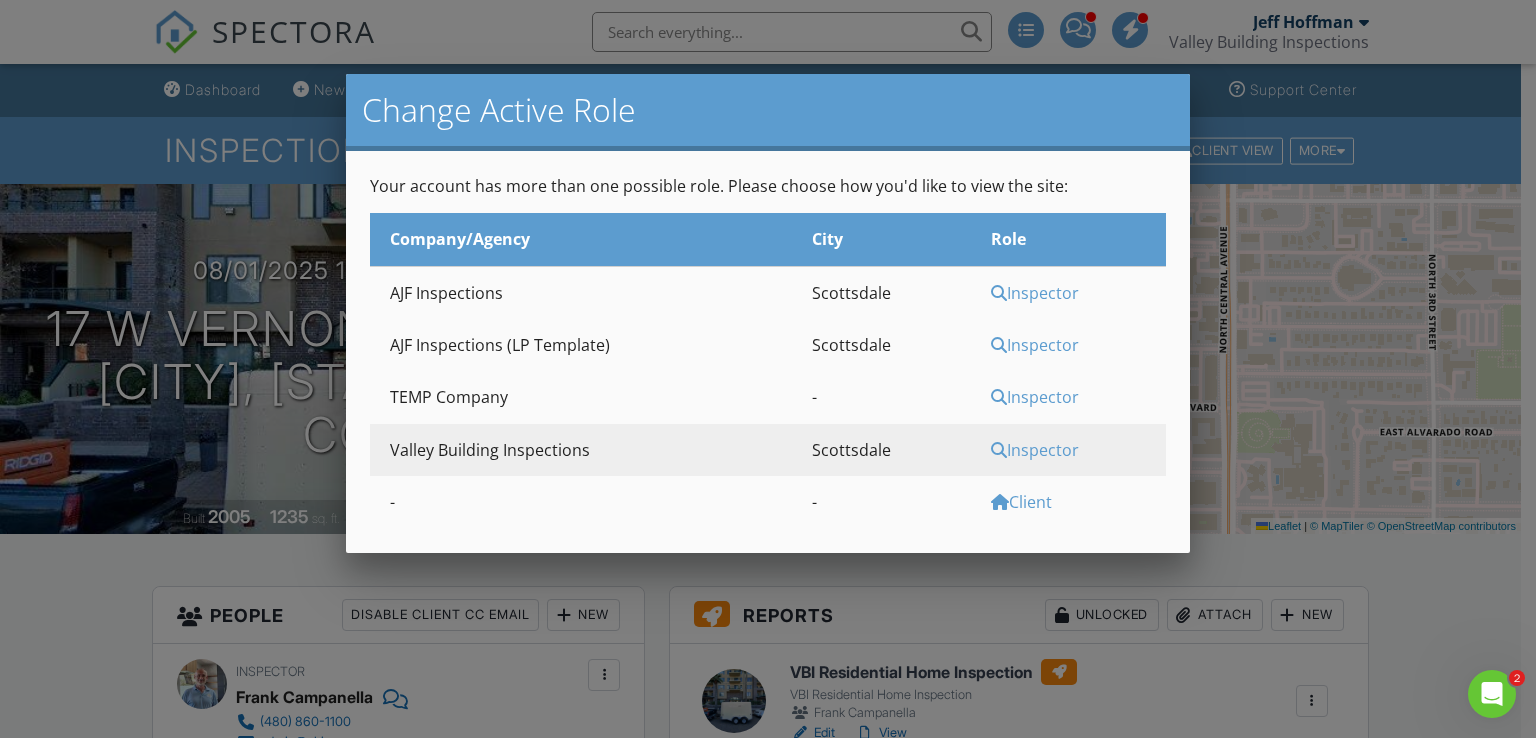 click on "Inspector" at bounding box center [1076, 293] 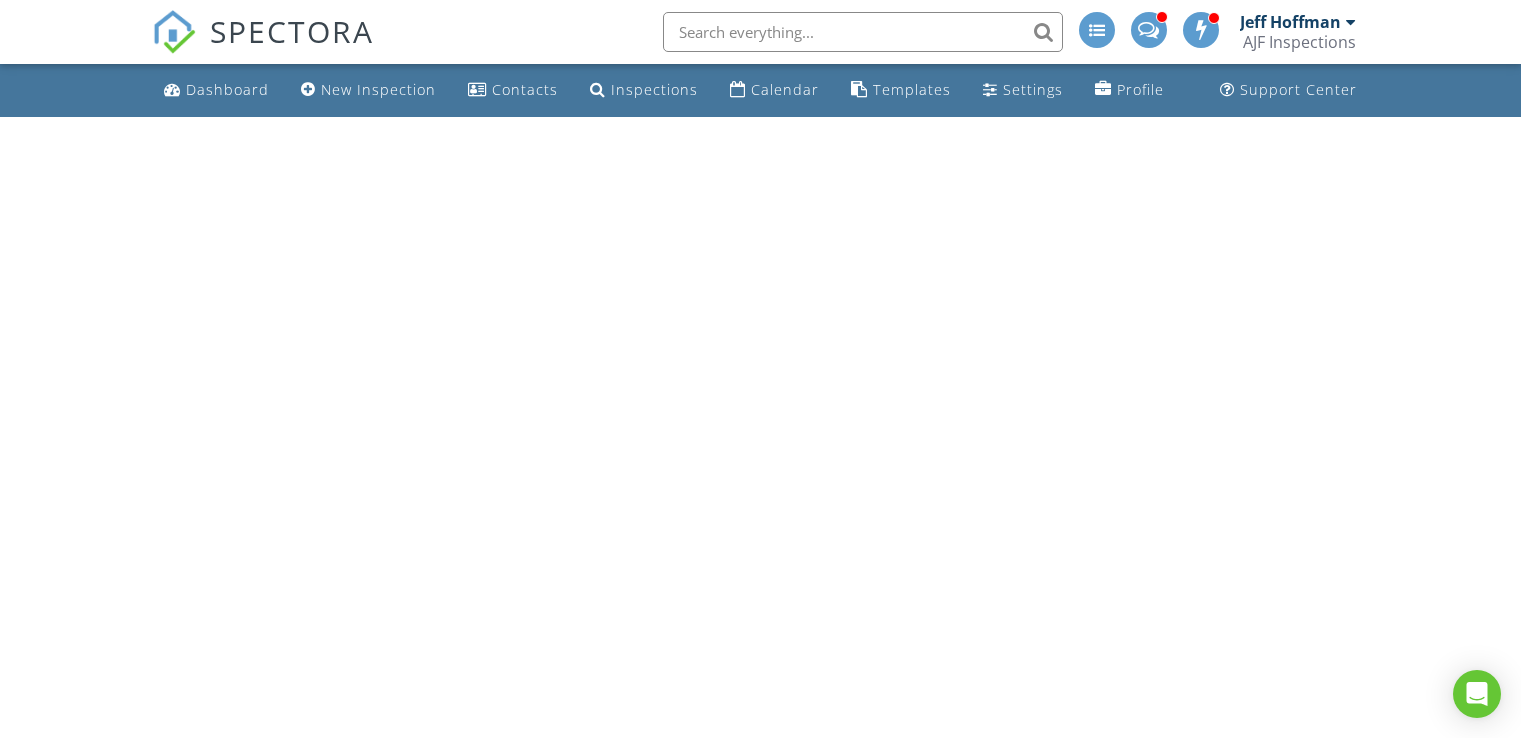scroll, scrollTop: 0, scrollLeft: 0, axis: both 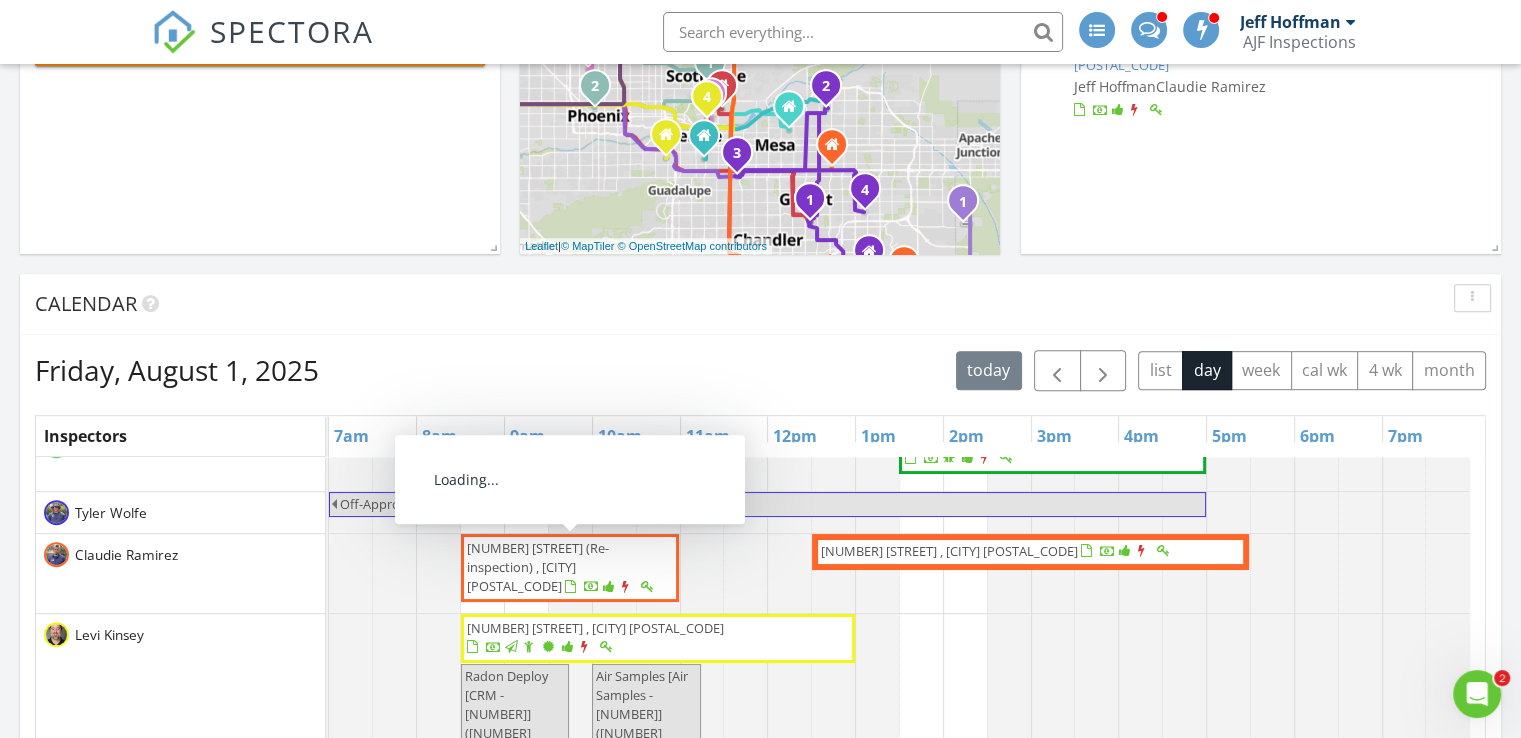 click on "9191 E Happy Hollow Dr (Re-inspection) , Scottsdale 85262" at bounding box center [538, 567] 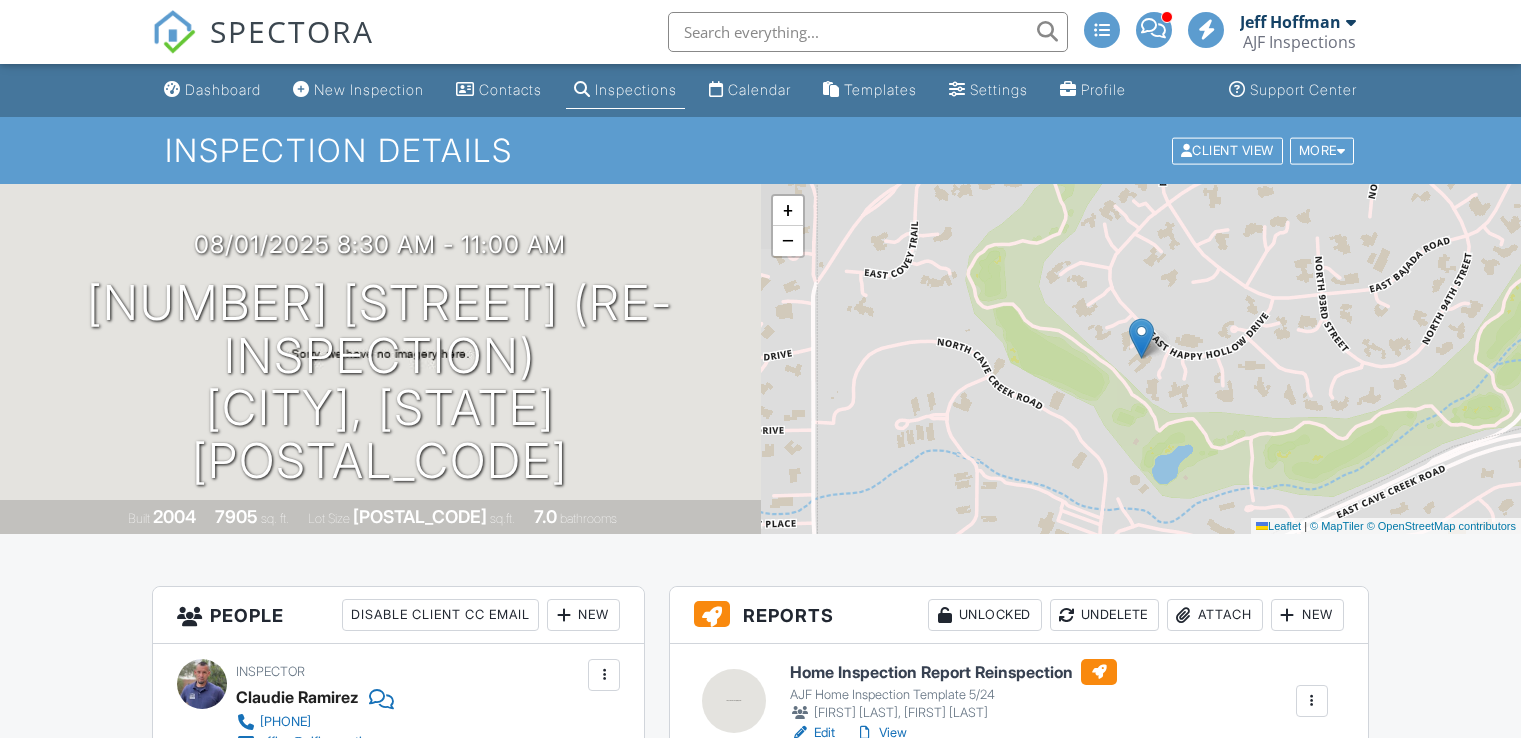scroll, scrollTop: 470, scrollLeft: 0, axis: vertical 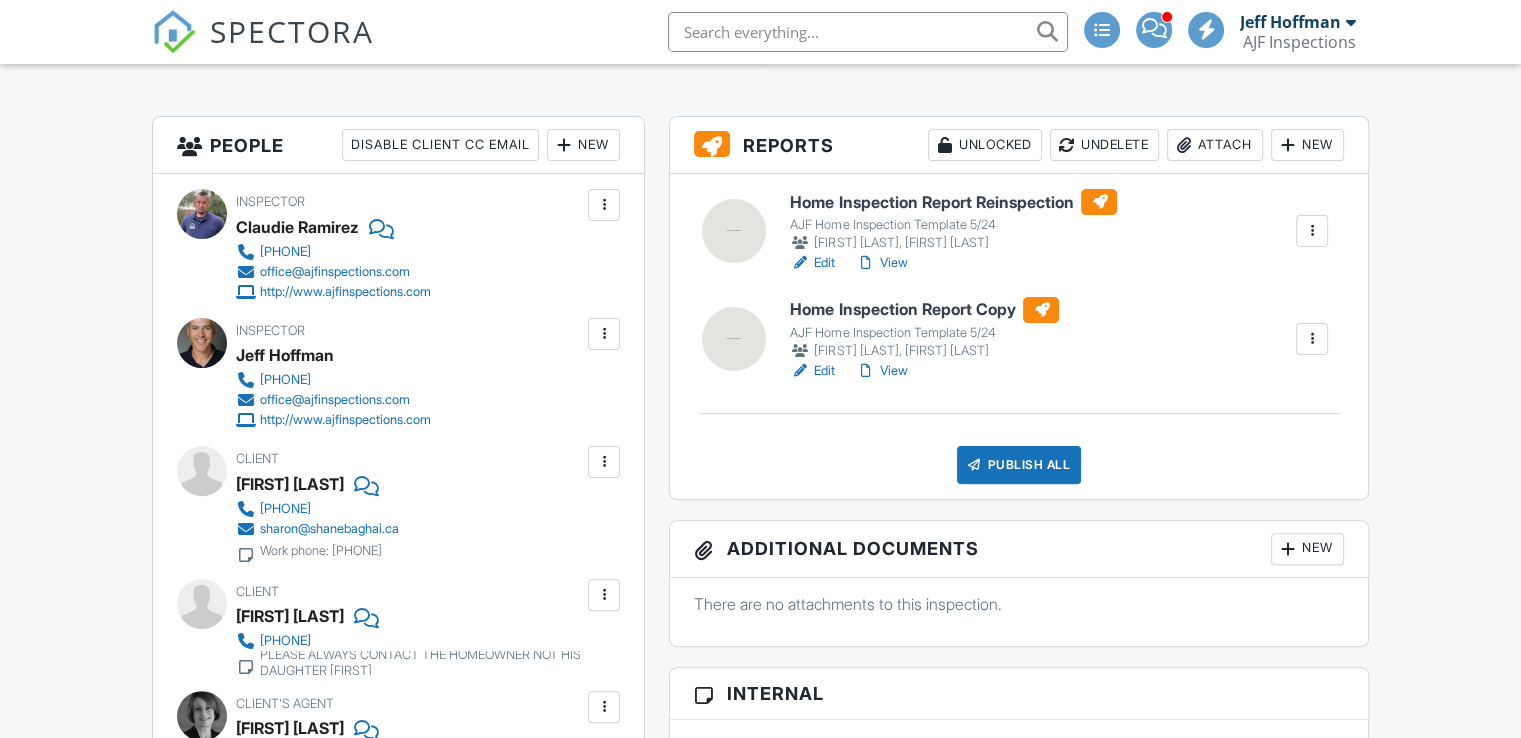 click at bounding box center (604, 334) 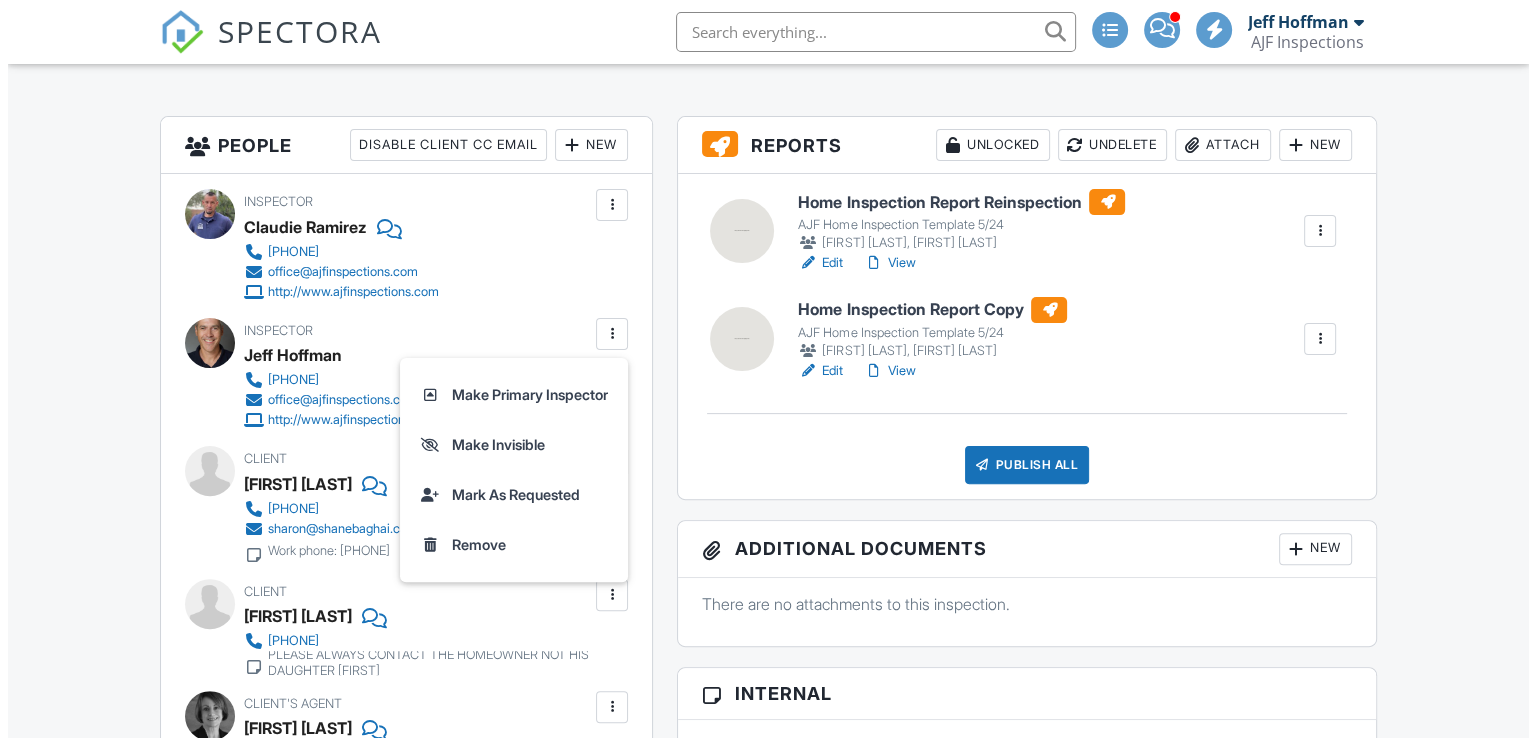 scroll, scrollTop: 0, scrollLeft: 0, axis: both 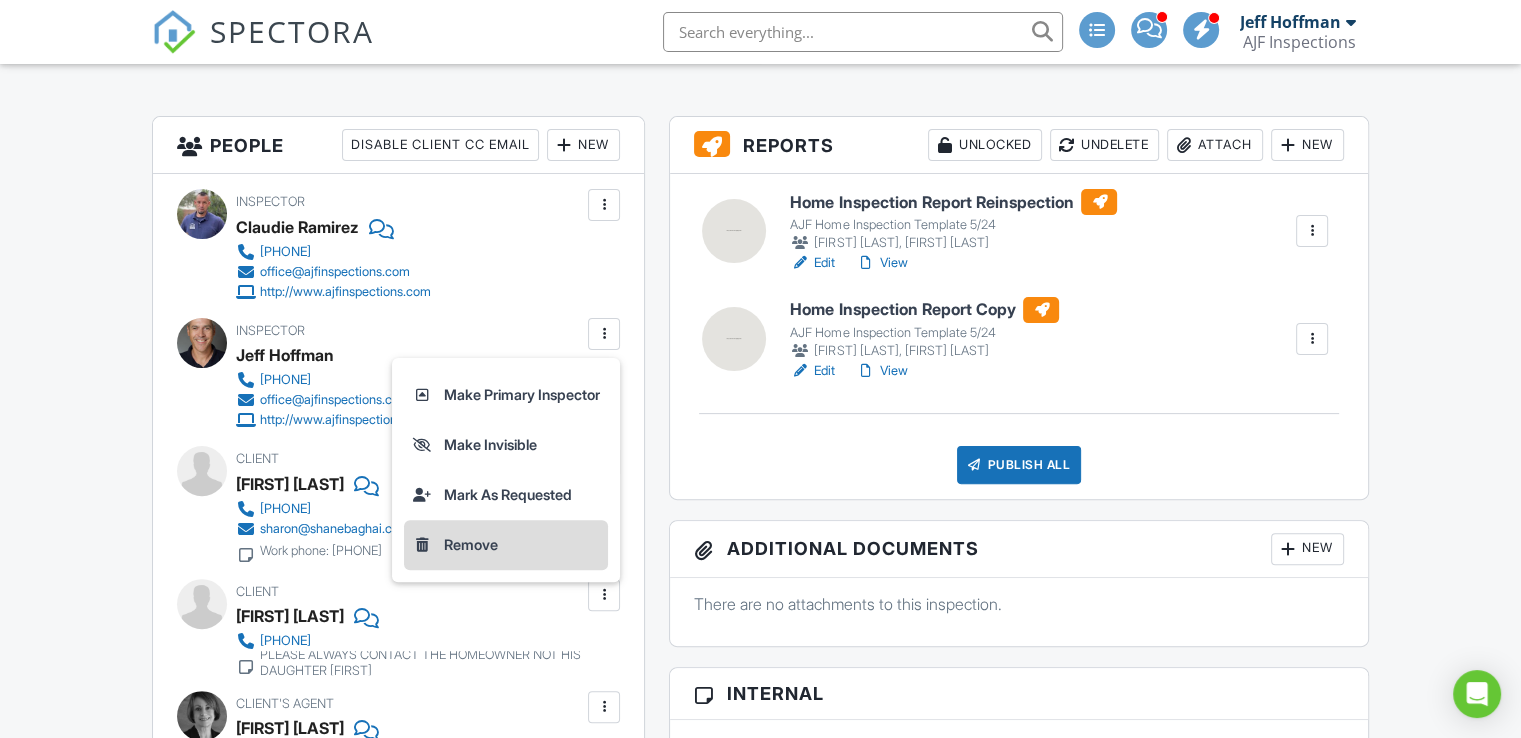 click on "Remove" at bounding box center [506, 545] 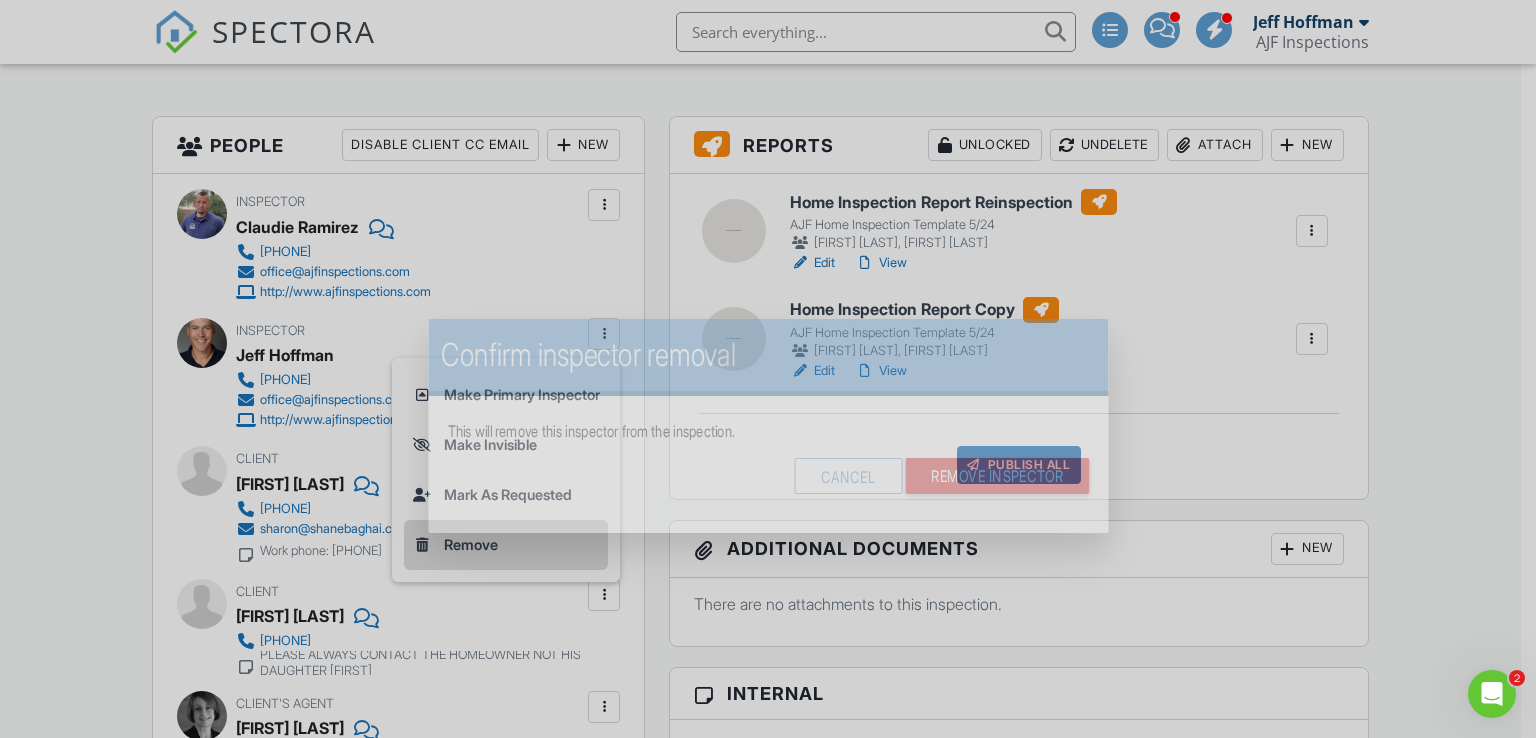 scroll, scrollTop: 0, scrollLeft: 0, axis: both 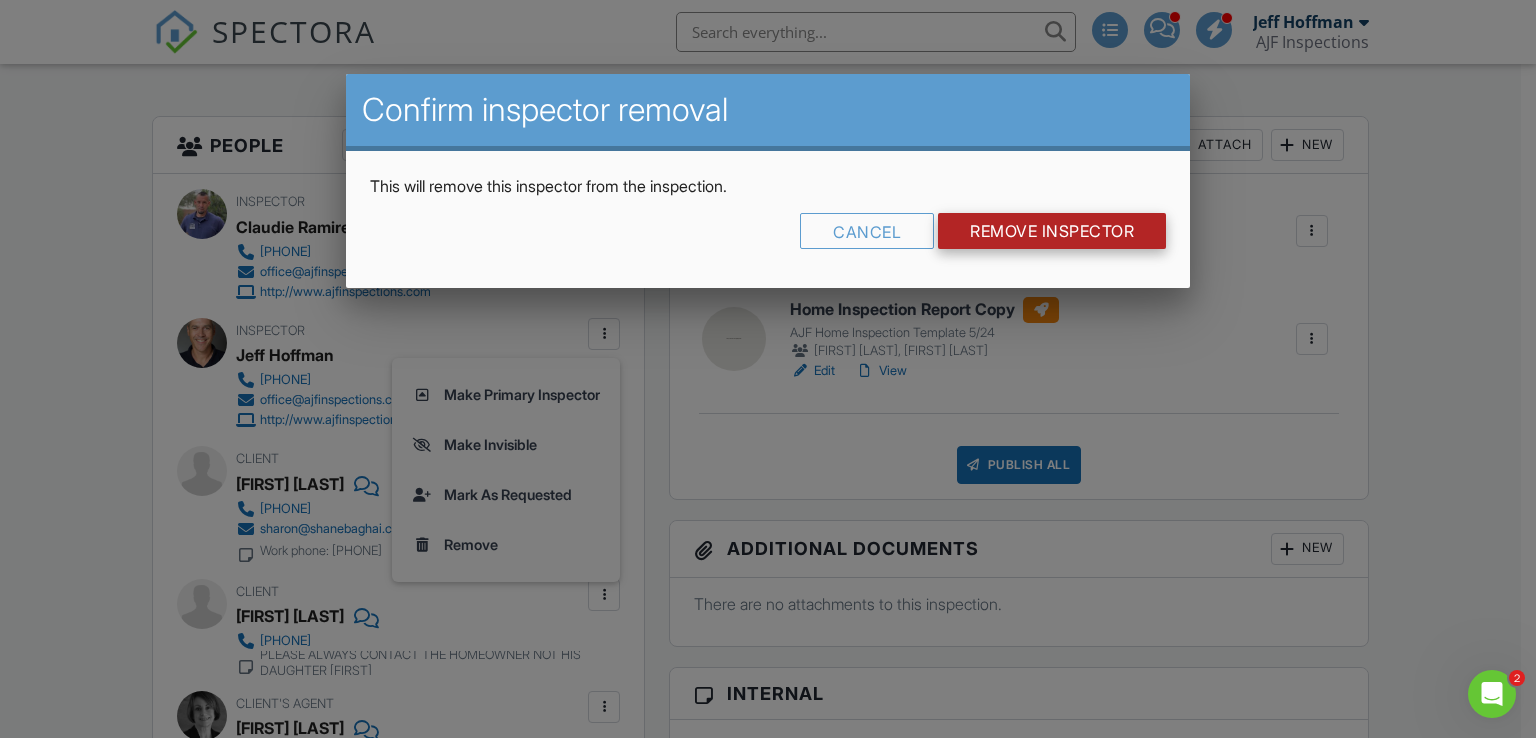 click on "Remove Inspector" at bounding box center (1052, 231) 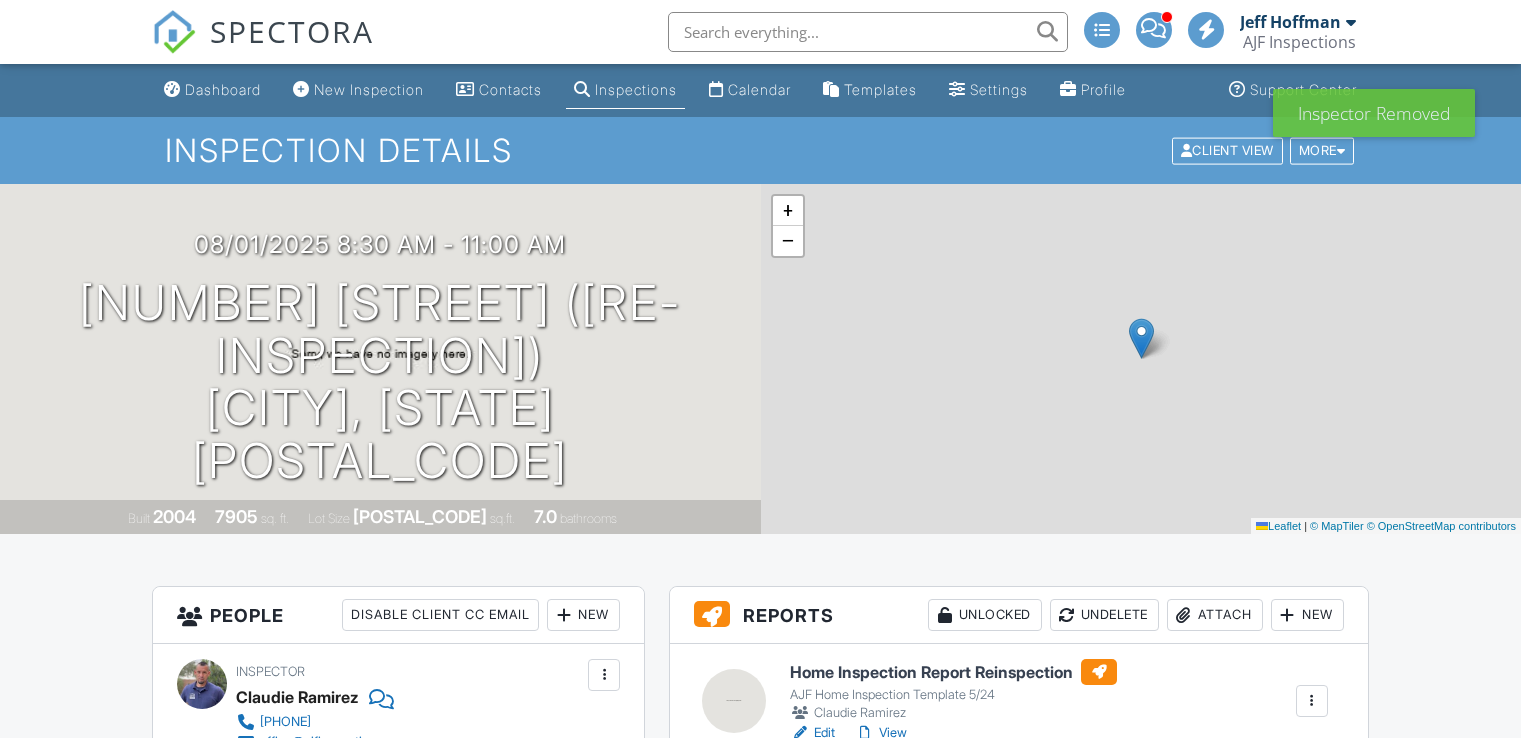 click on "AJF Inspections" at bounding box center (1299, 42) 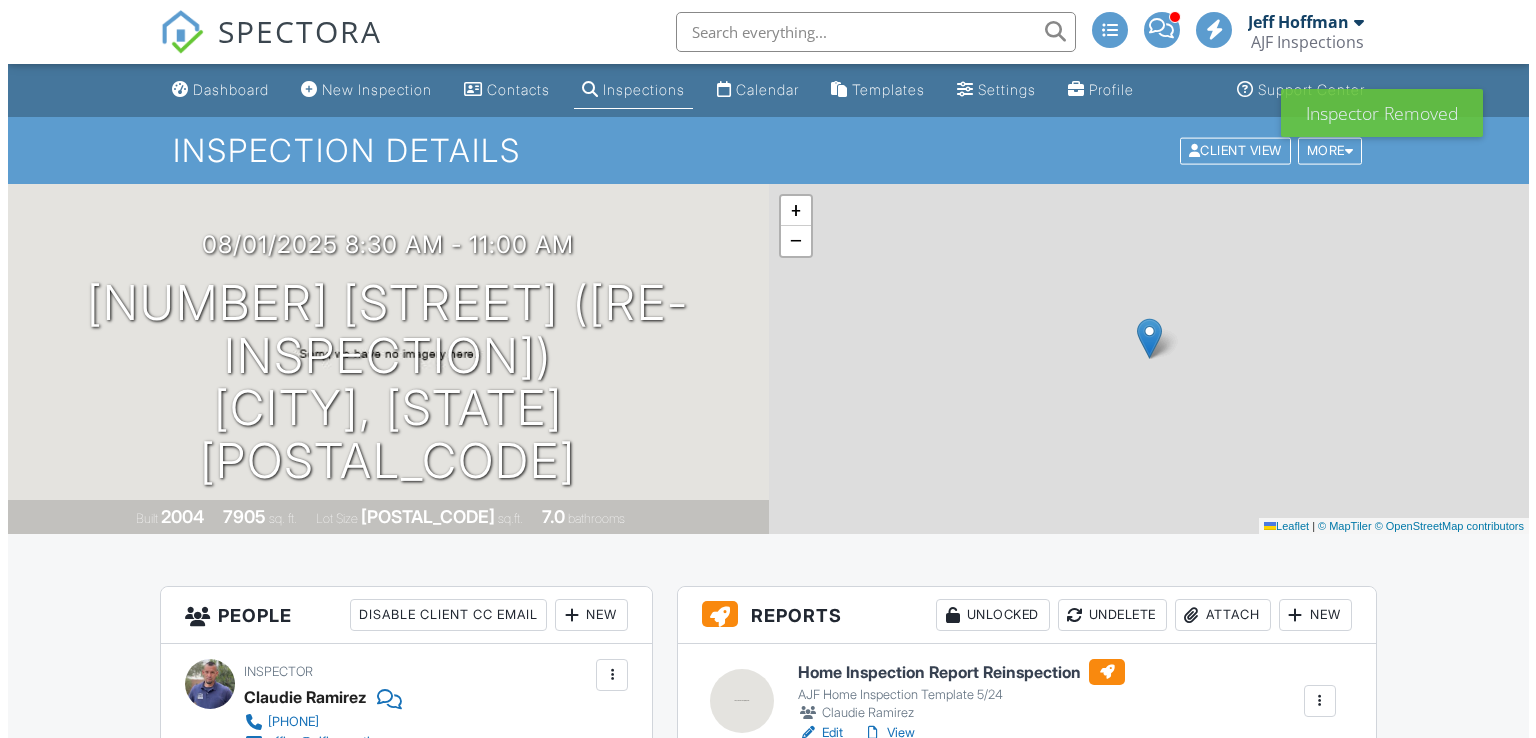scroll, scrollTop: 0, scrollLeft: 0, axis: both 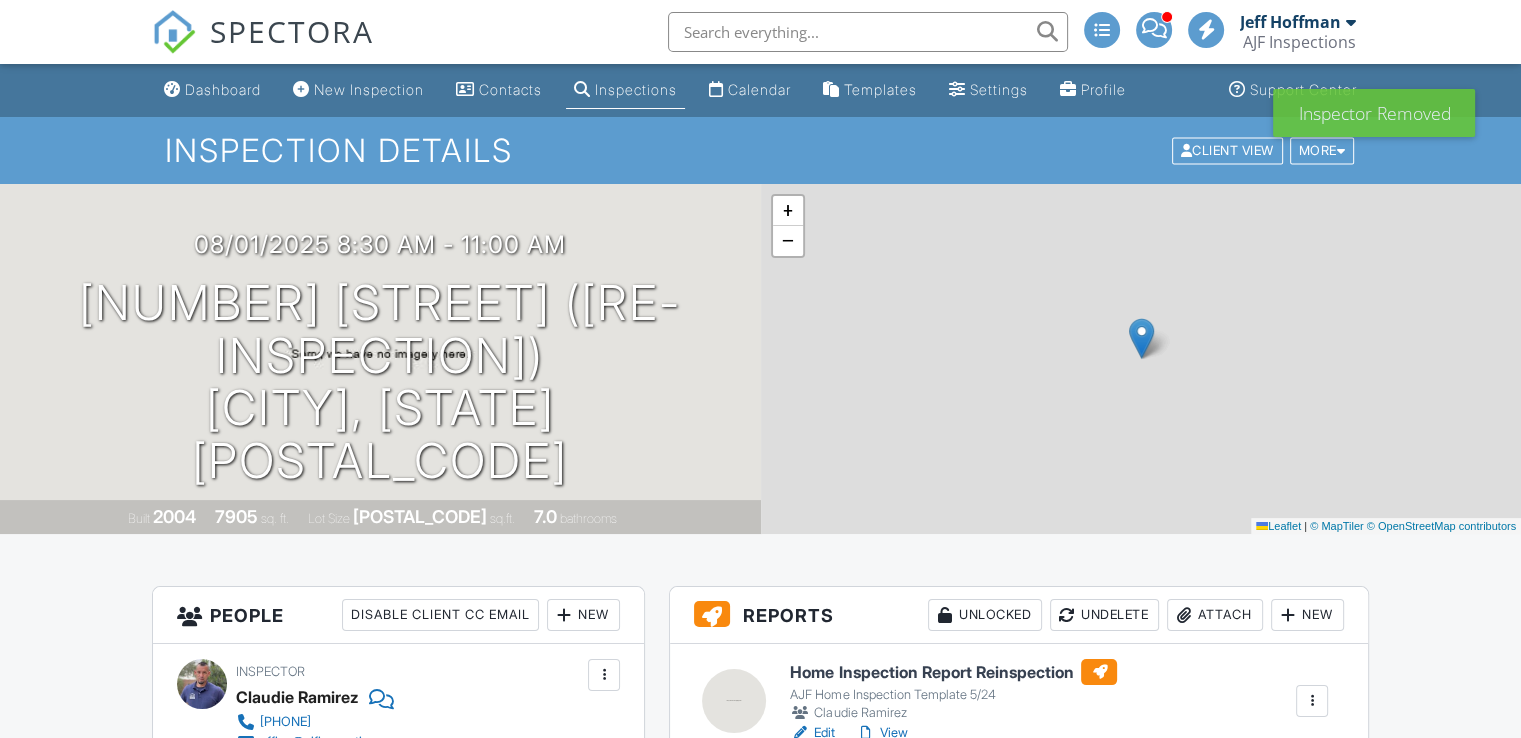 click on "Change Role" at bounding box center [0, 0] 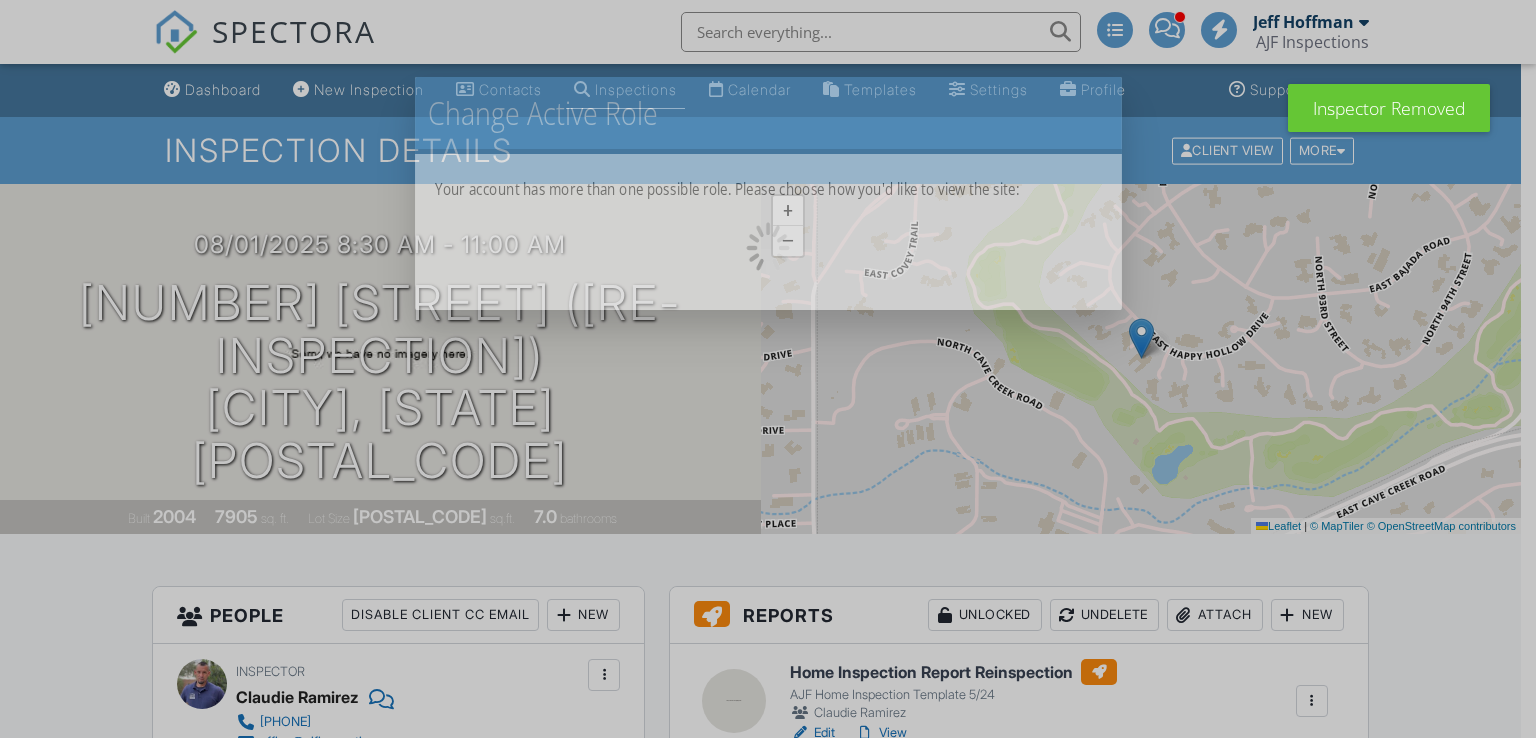 scroll, scrollTop: 0, scrollLeft: 0, axis: both 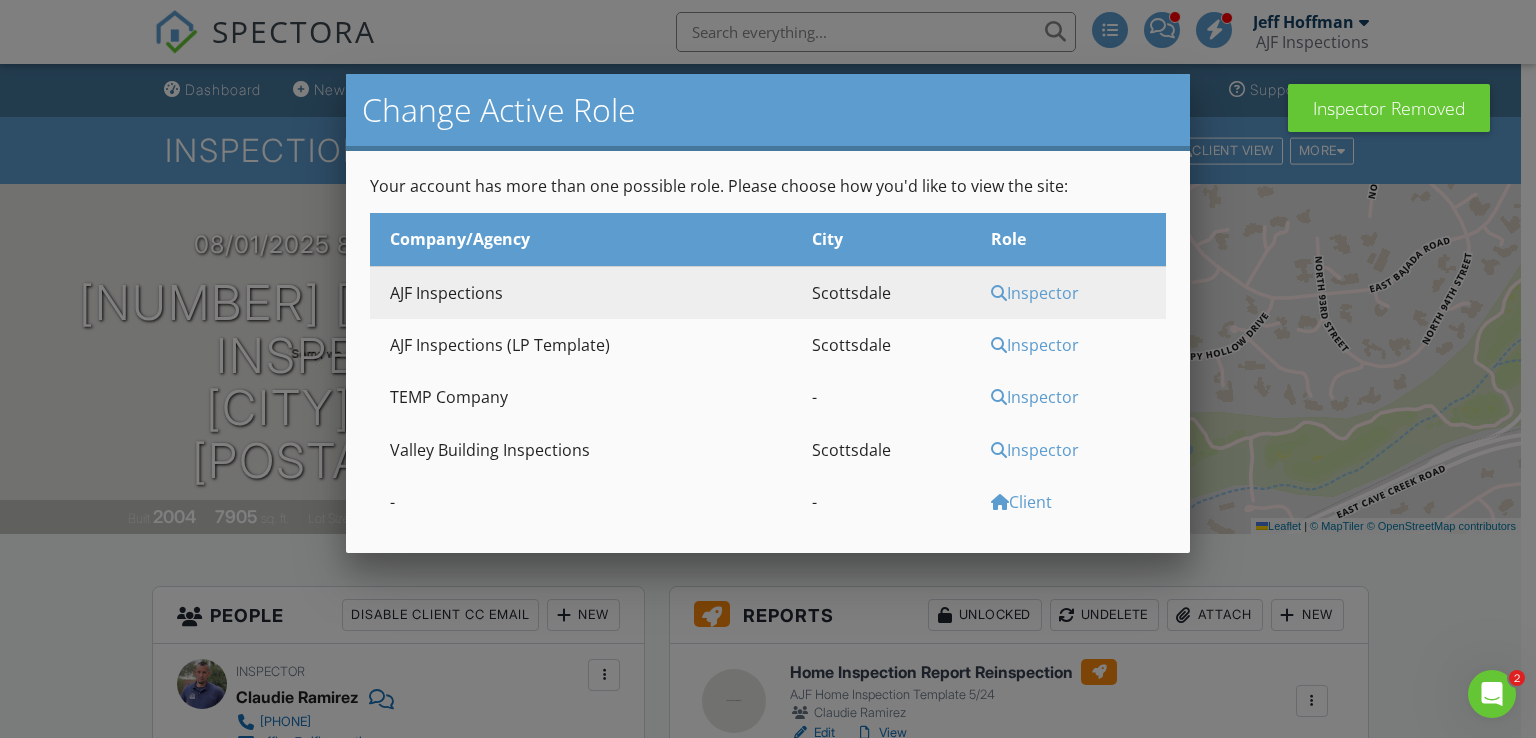 click on "Inspector" at bounding box center [1076, 450] 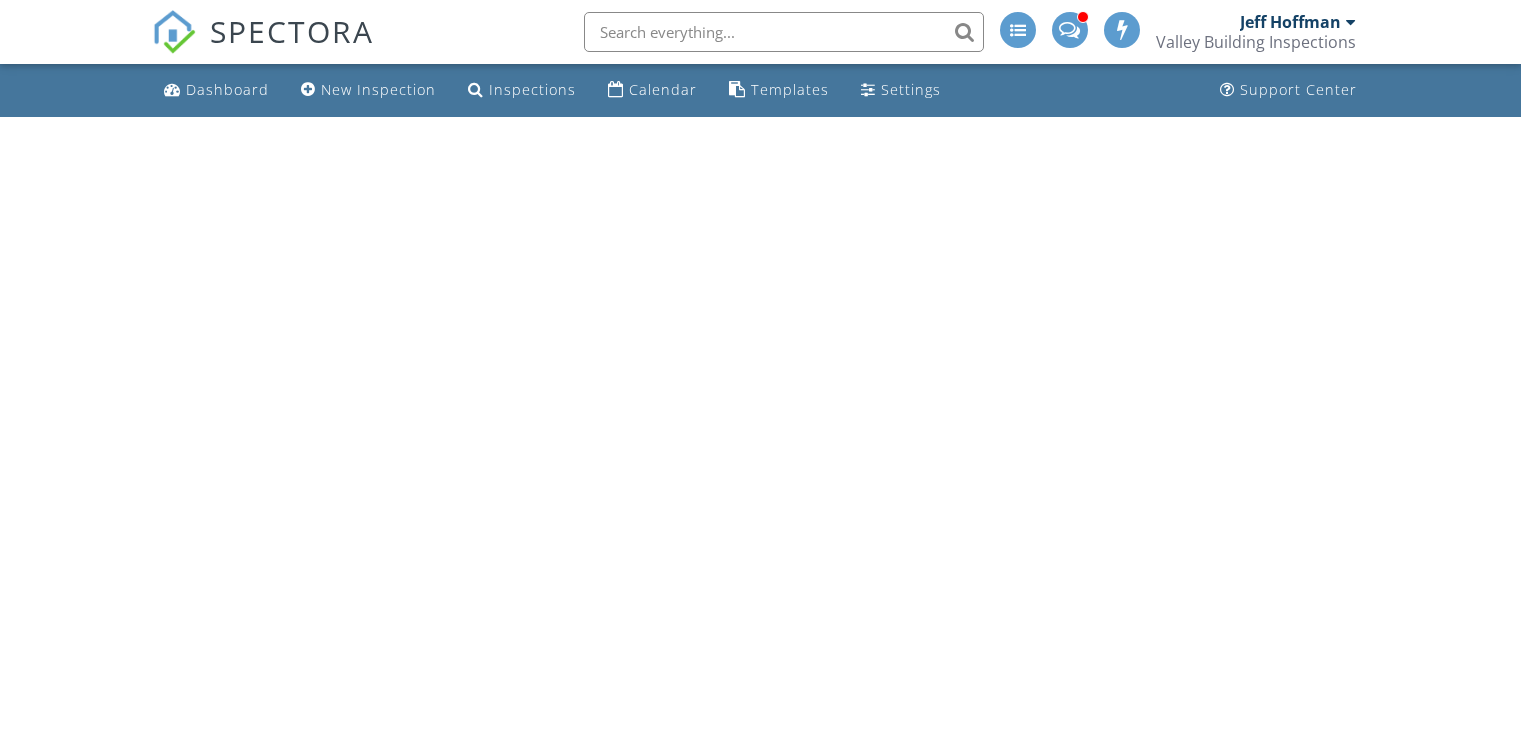 scroll, scrollTop: 0, scrollLeft: 0, axis: both 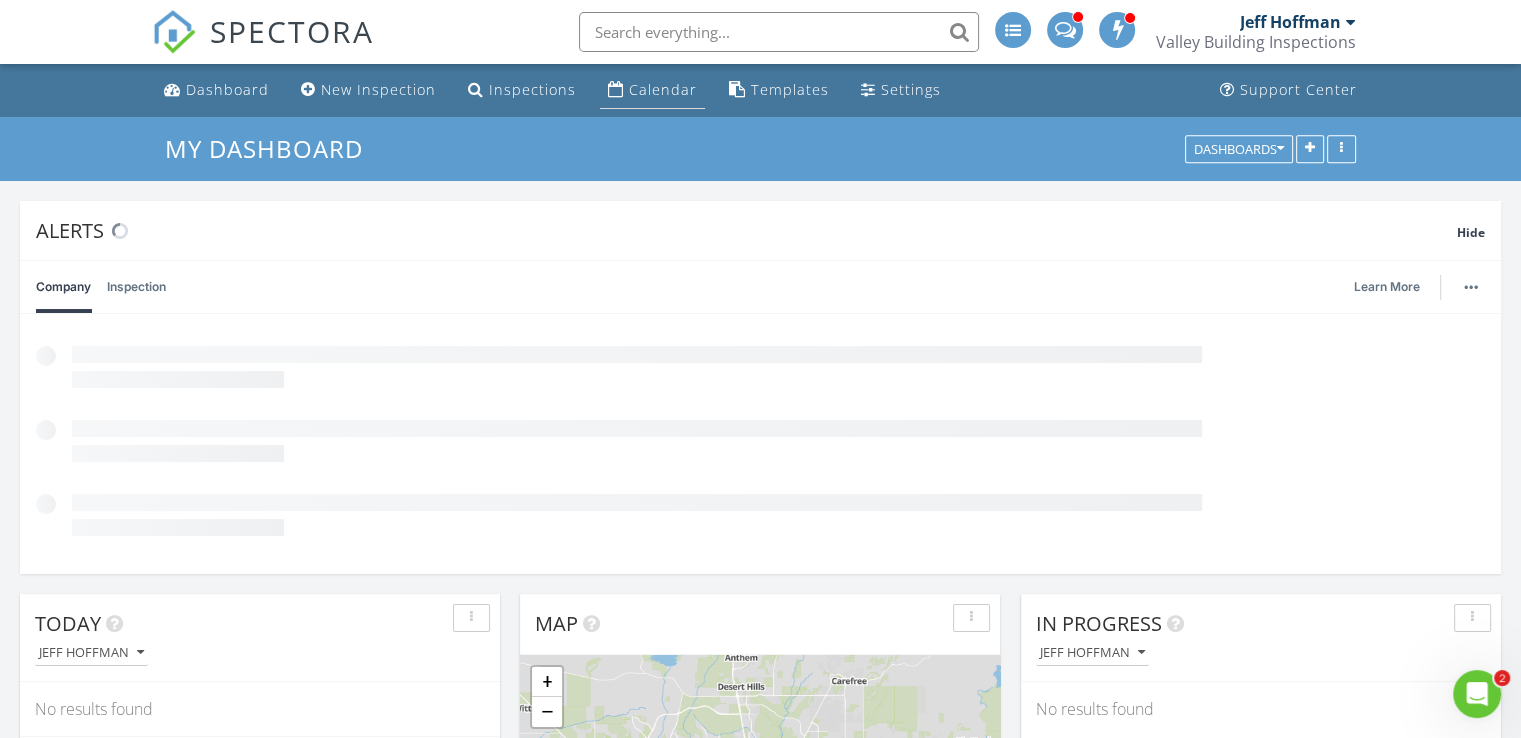 click on "Calendar" at bounding box center (663, 89) 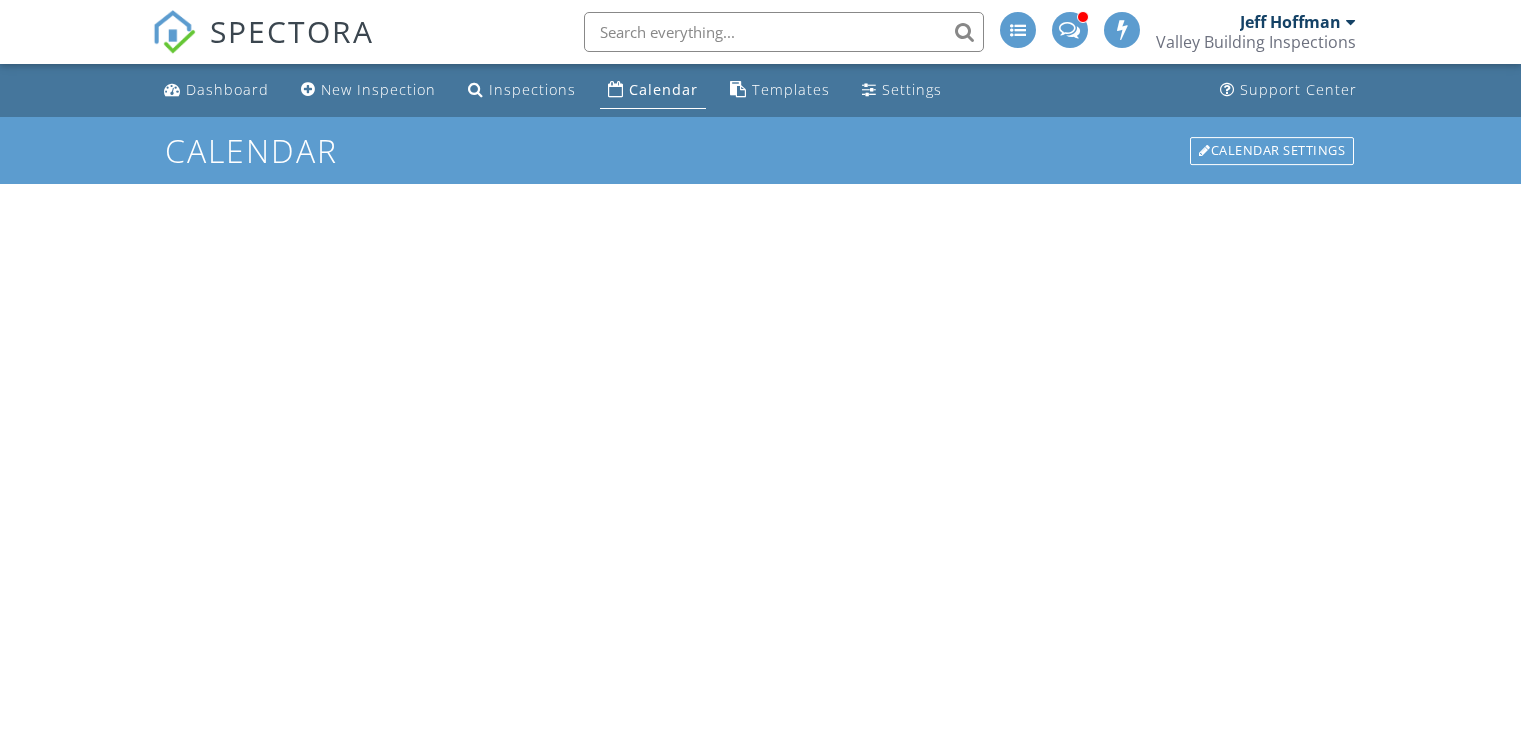 scroll, scrollTop: 0, scrollLeft: 0, axis: both 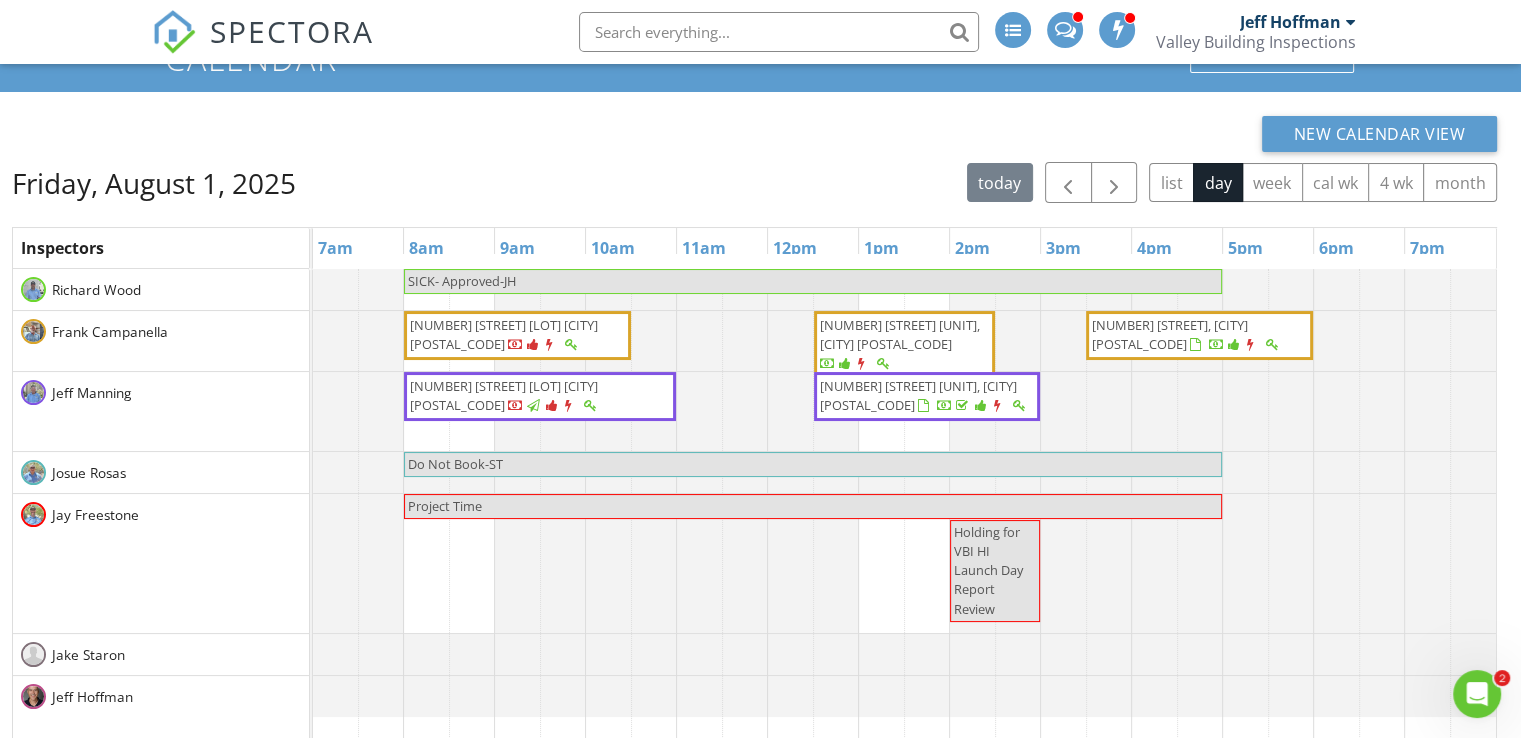 click on "[NUMBER] [STREET] [UNIT], [CITY] [POSTAL_CODE]" at bounding box center (900, 334) 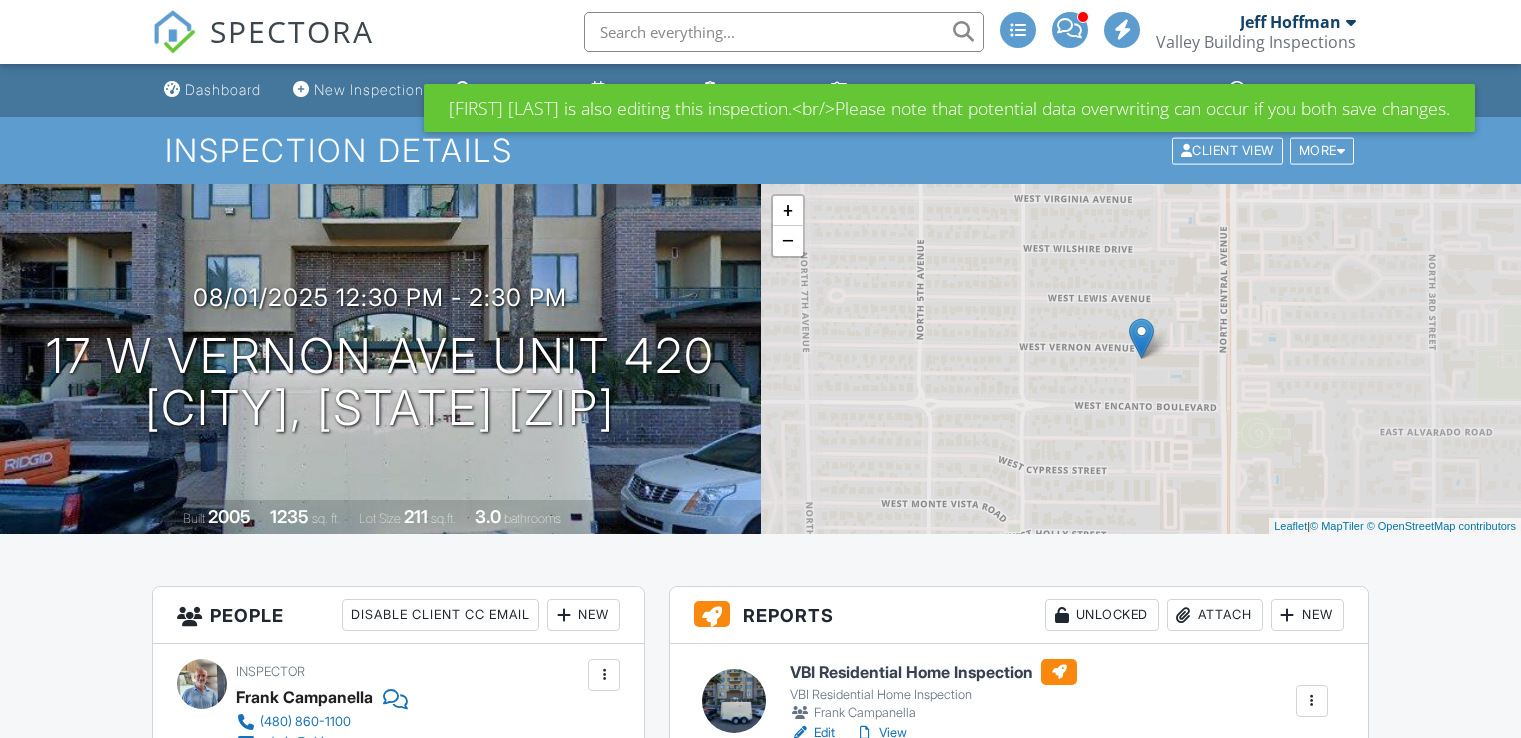 scroll, scrollTop: 328, scrollLeft: 0, axis: vertical 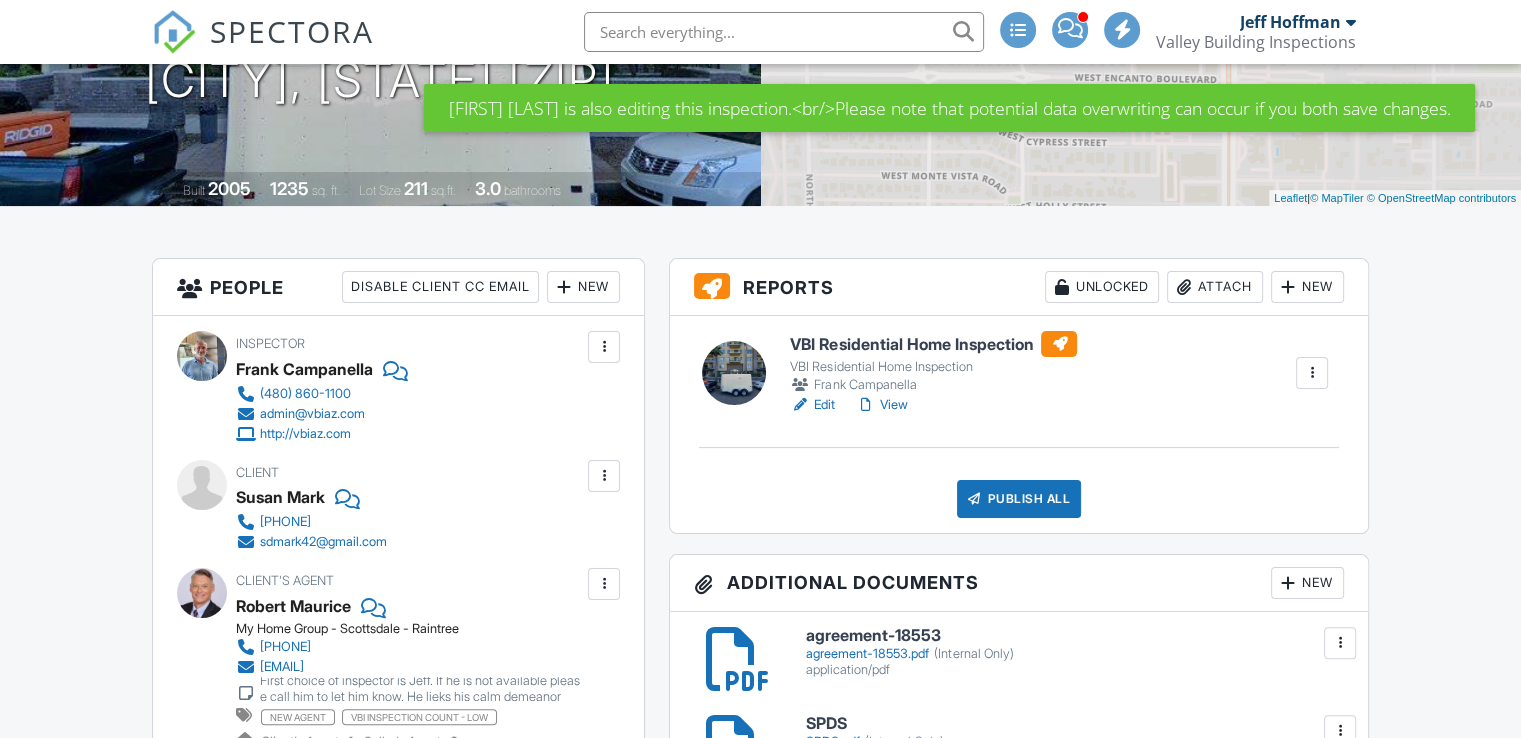 click on "View" at bounding box center [881, 405] 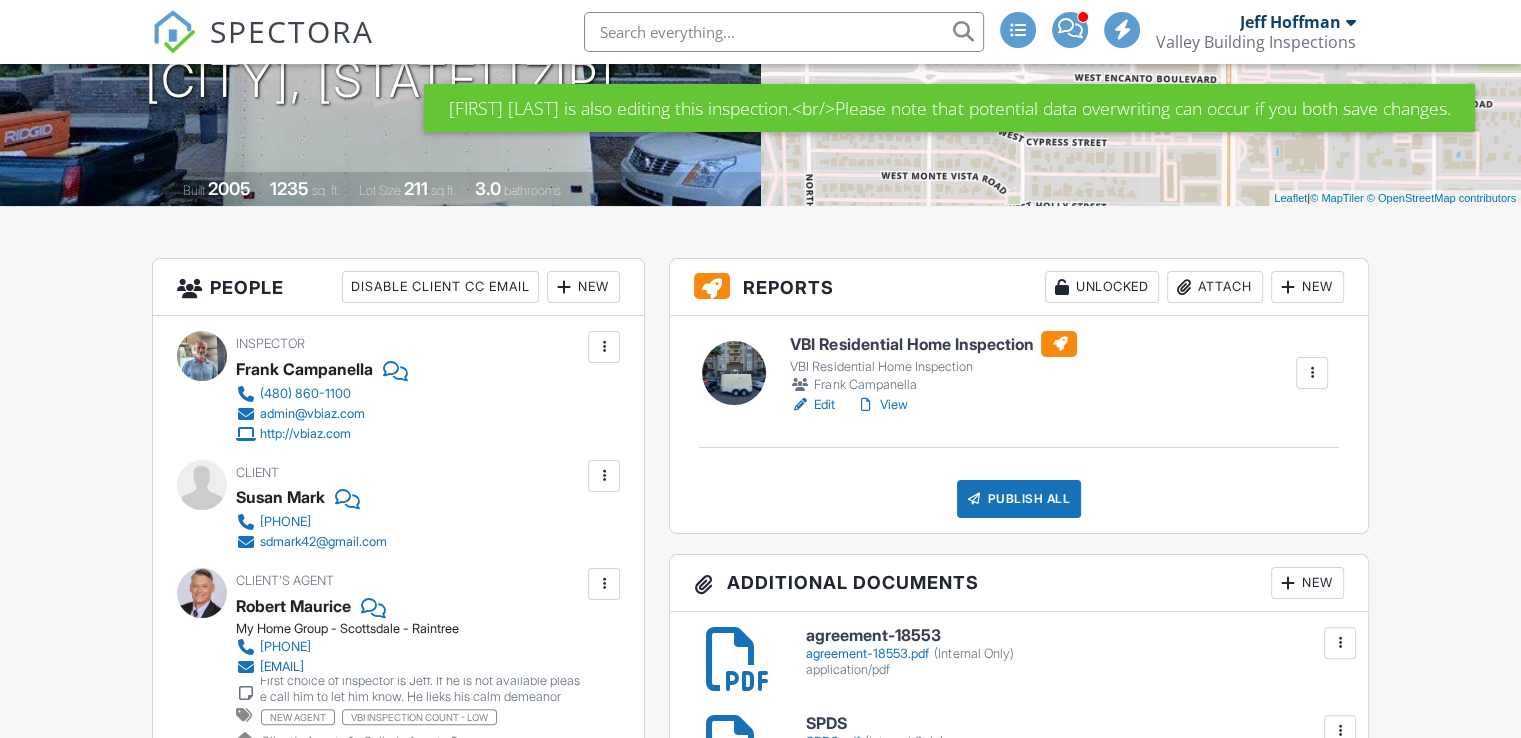 scroll, scrollTop: 328, scrollLeft: 0, axis: vertical 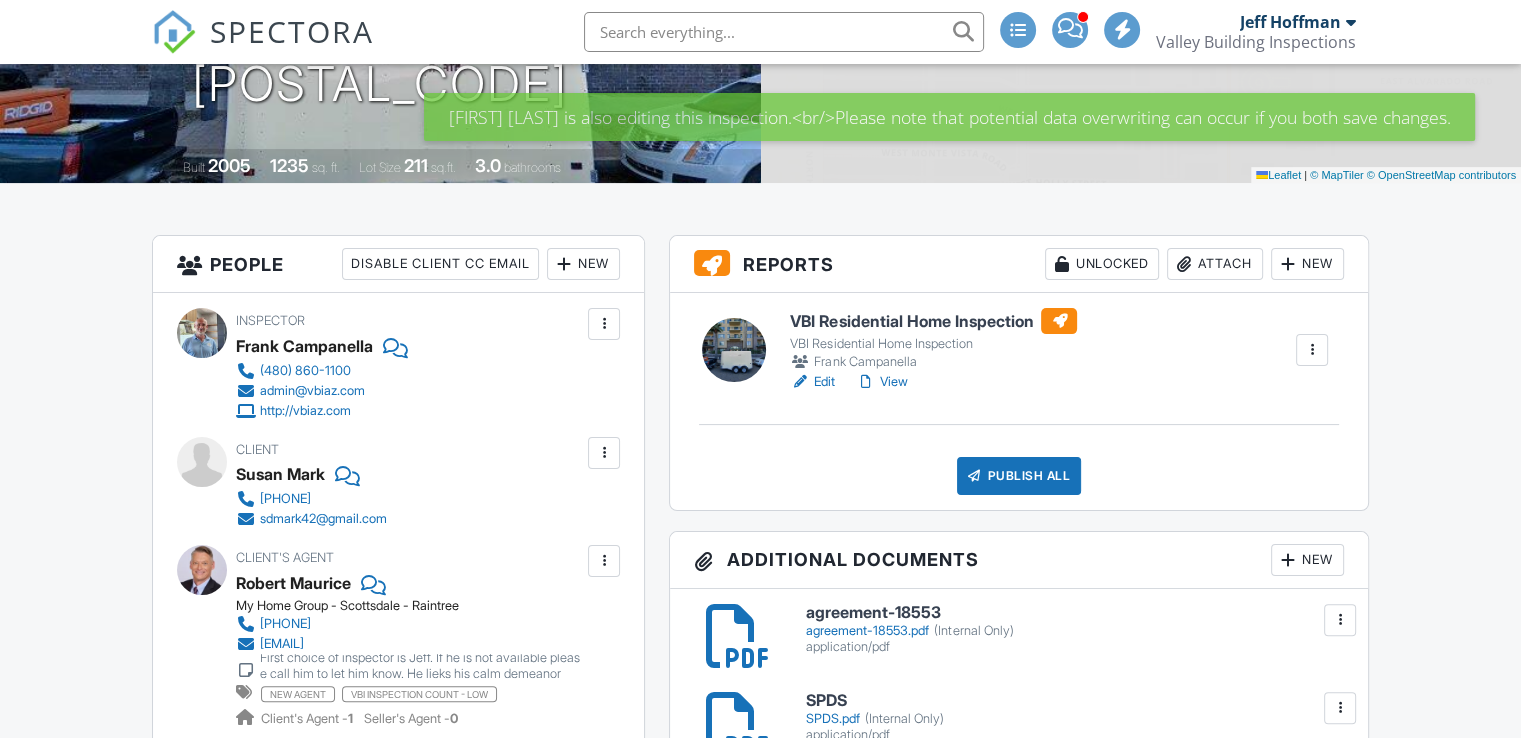 click on "View" at bounding box center (881, 382) 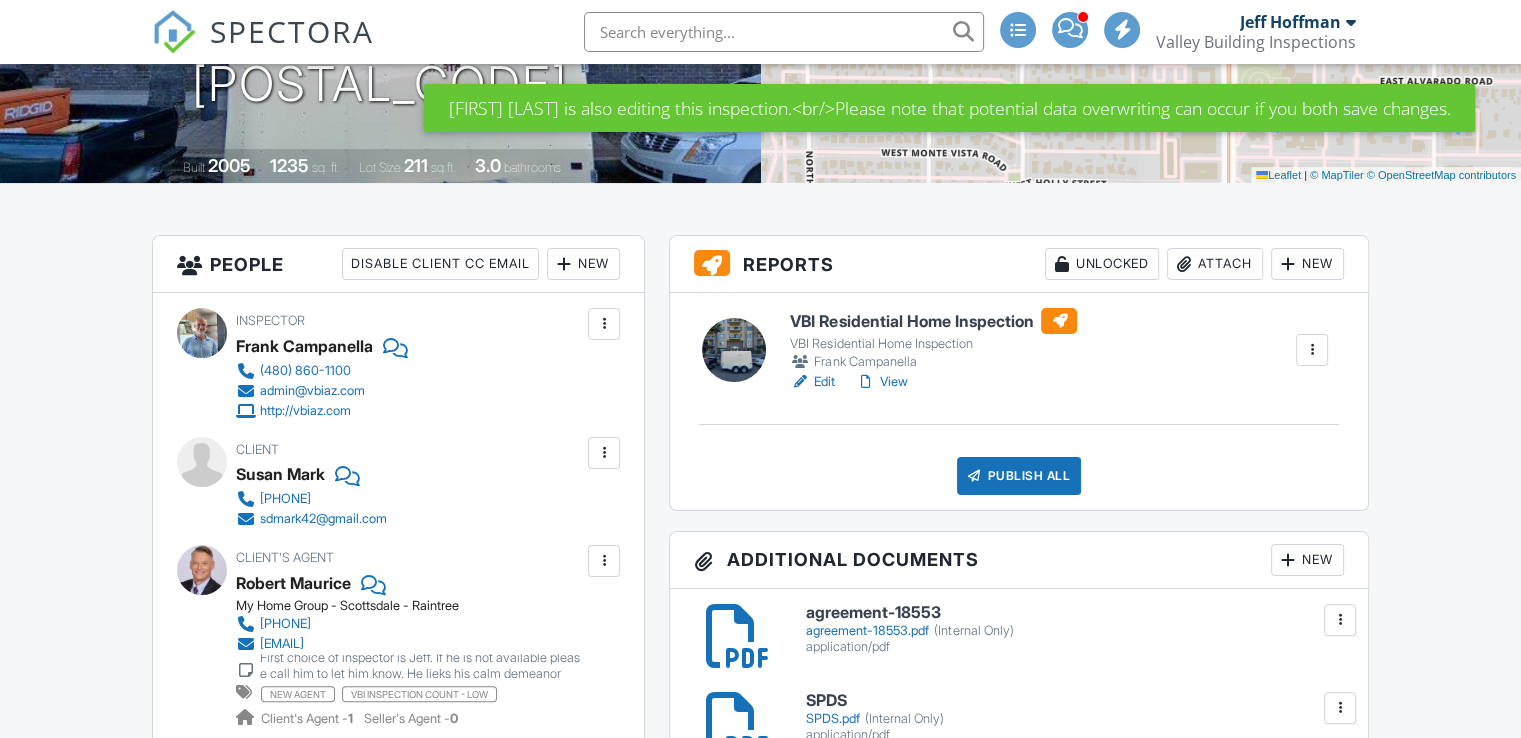 scroll, scrollTop: 0, scrollLeft: 0, axis: both 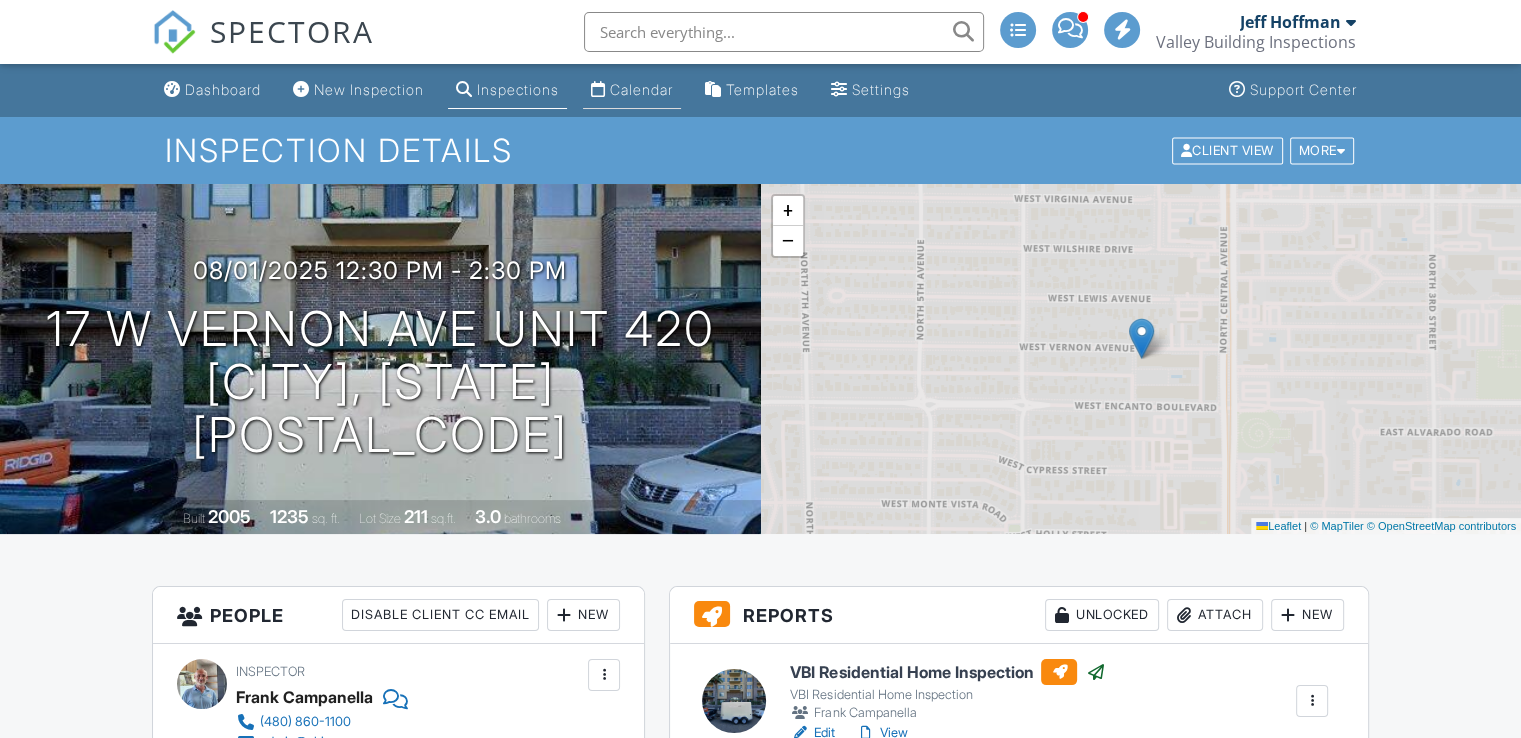 click on "Calendar" at bounding box center (641, 89) 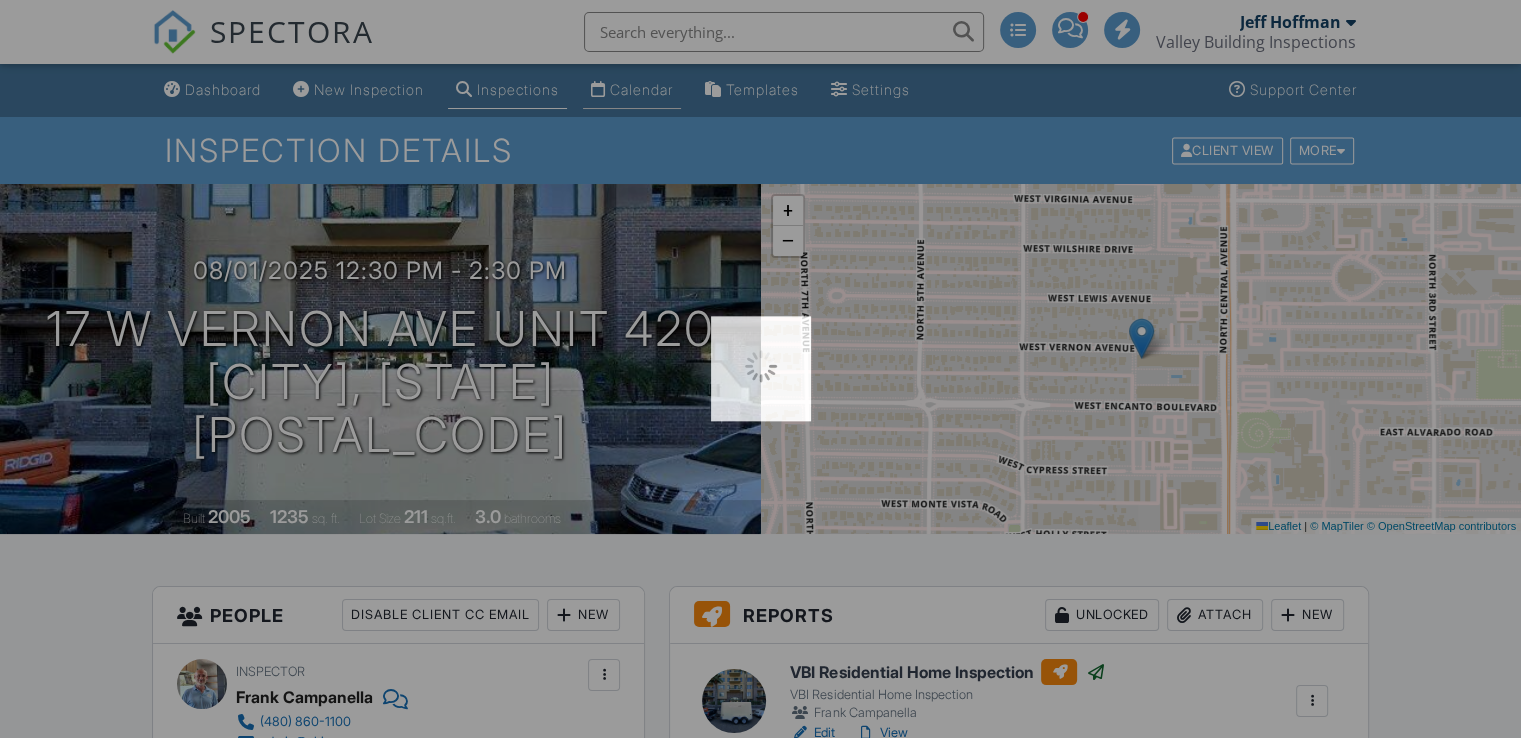 scroll, scrollTop: 0, scrollLeft: 0, axis: both 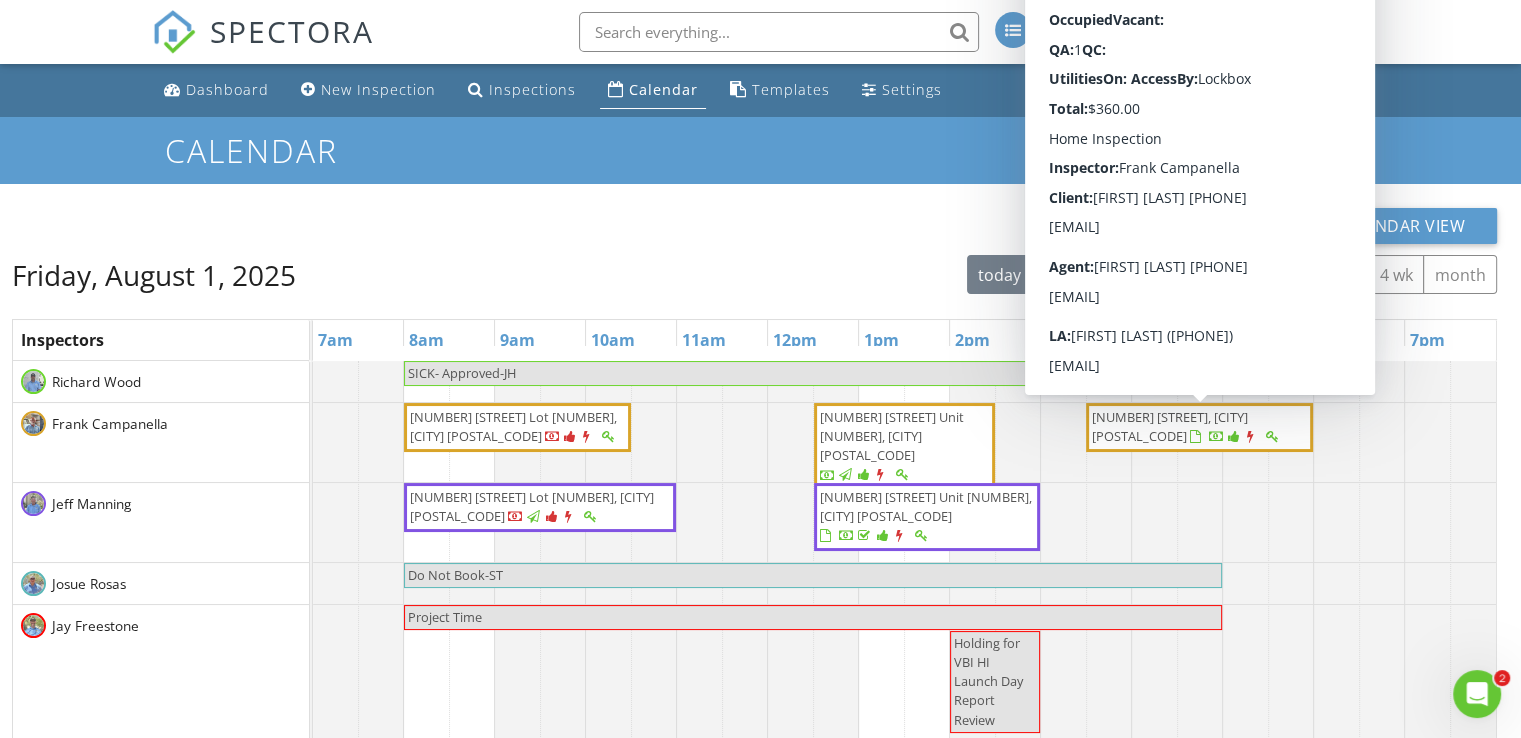click on "[NUMBER] [STREET], [CITY] [POSTAL_CODE]" at bounding box center [1199, 427] 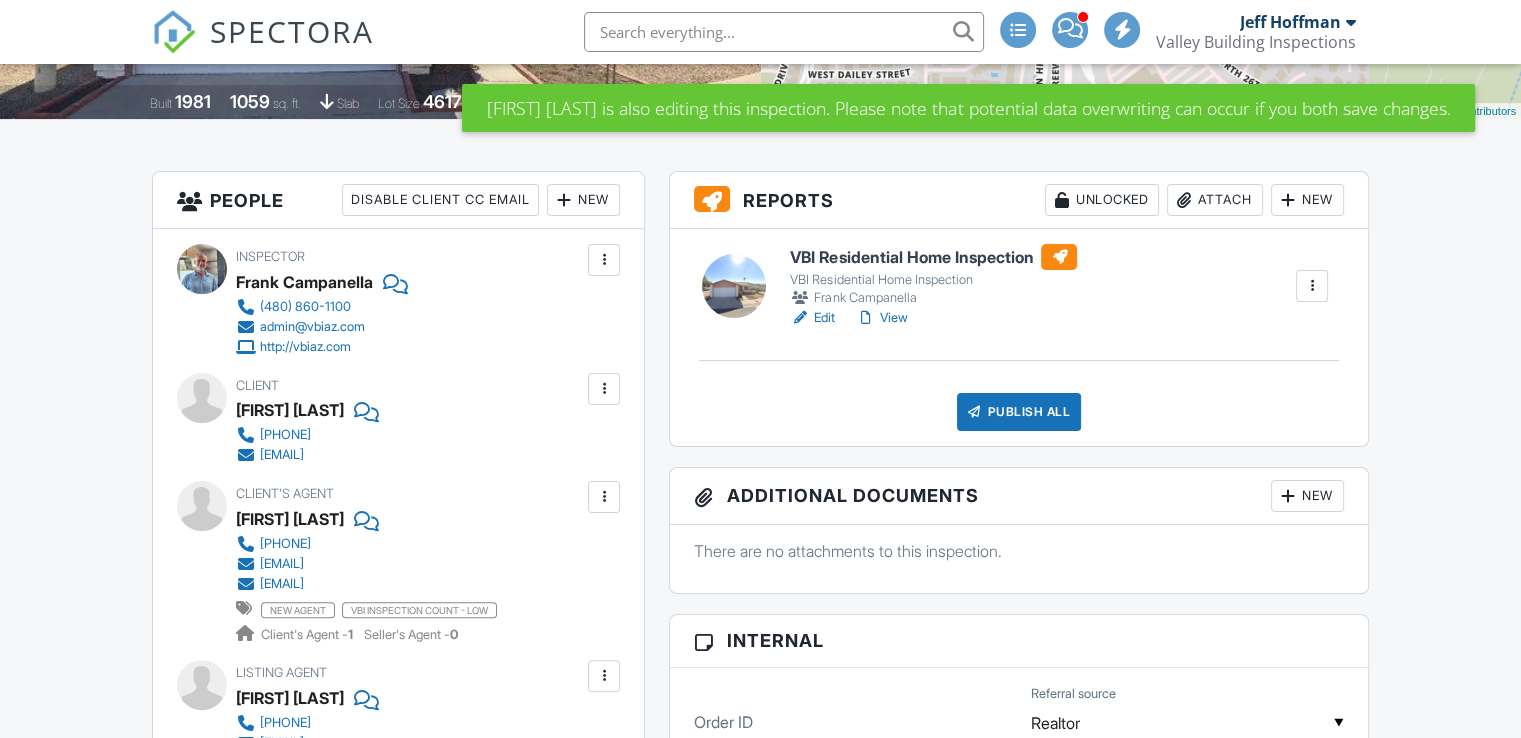 scroll, scrollTop: 516, scrollLeft: 0, axis: vertical 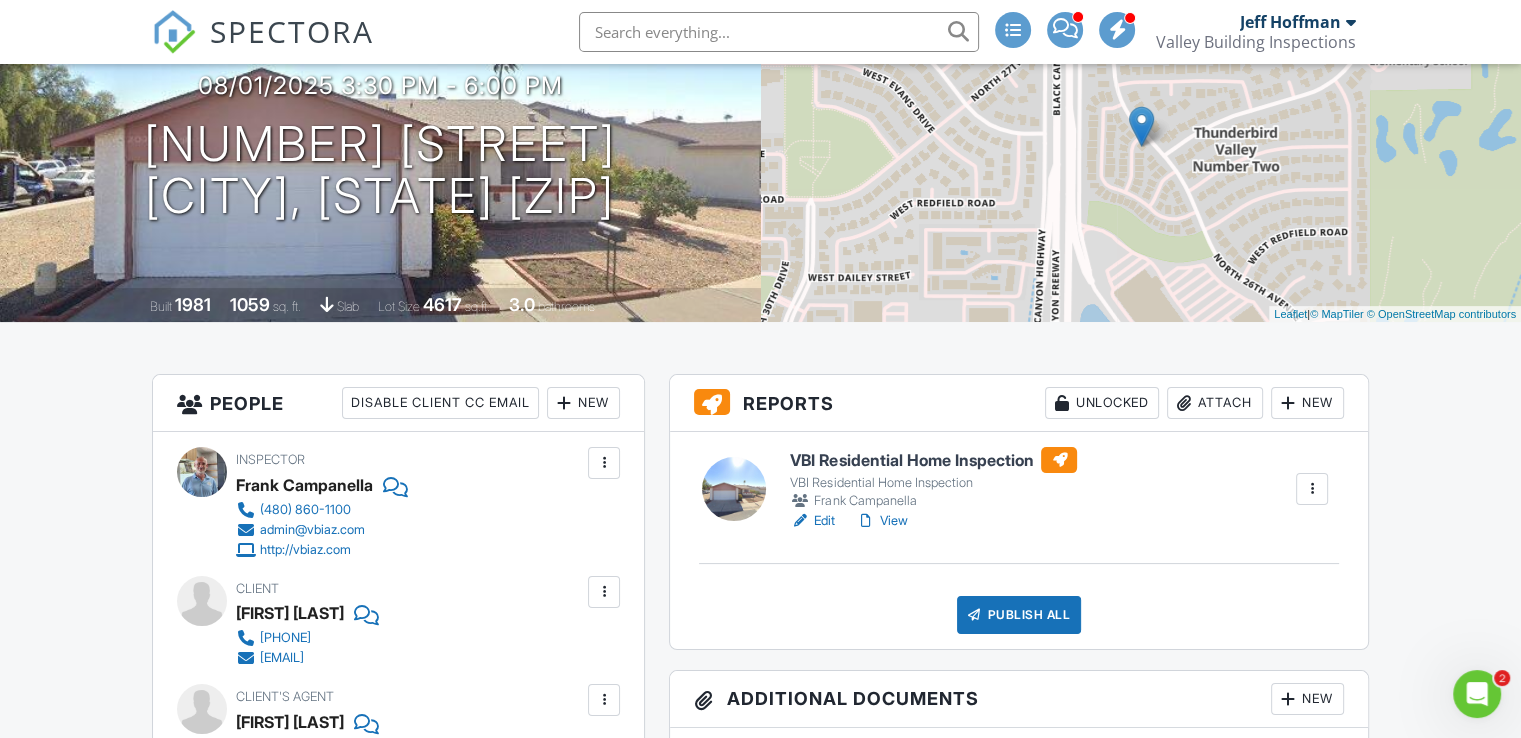 click on "View" at bounding box center [881, 521] 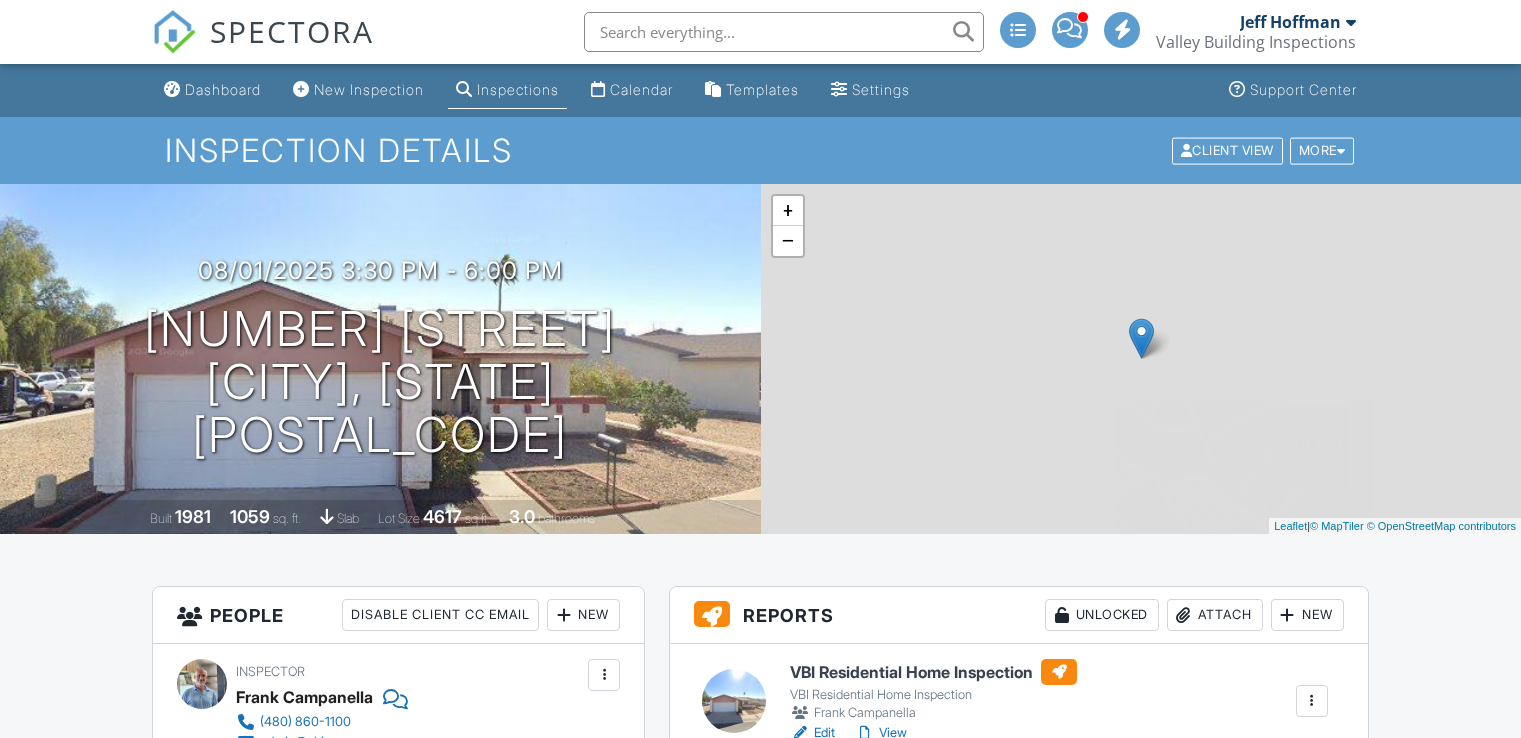 scroll, scrollTop: 0, scrollLeft: 0, axis: both 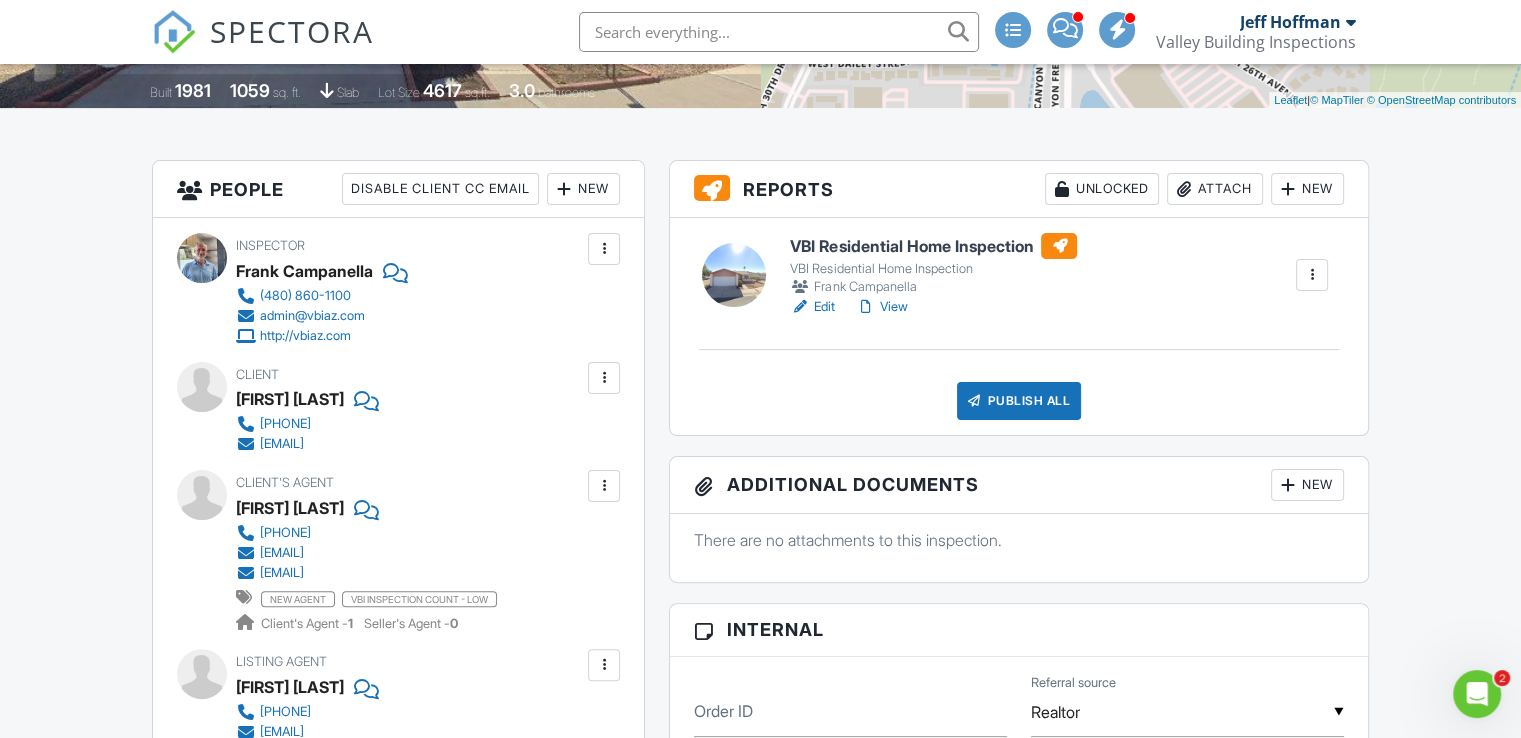 click on "View" at bounding box center [881, 307] 